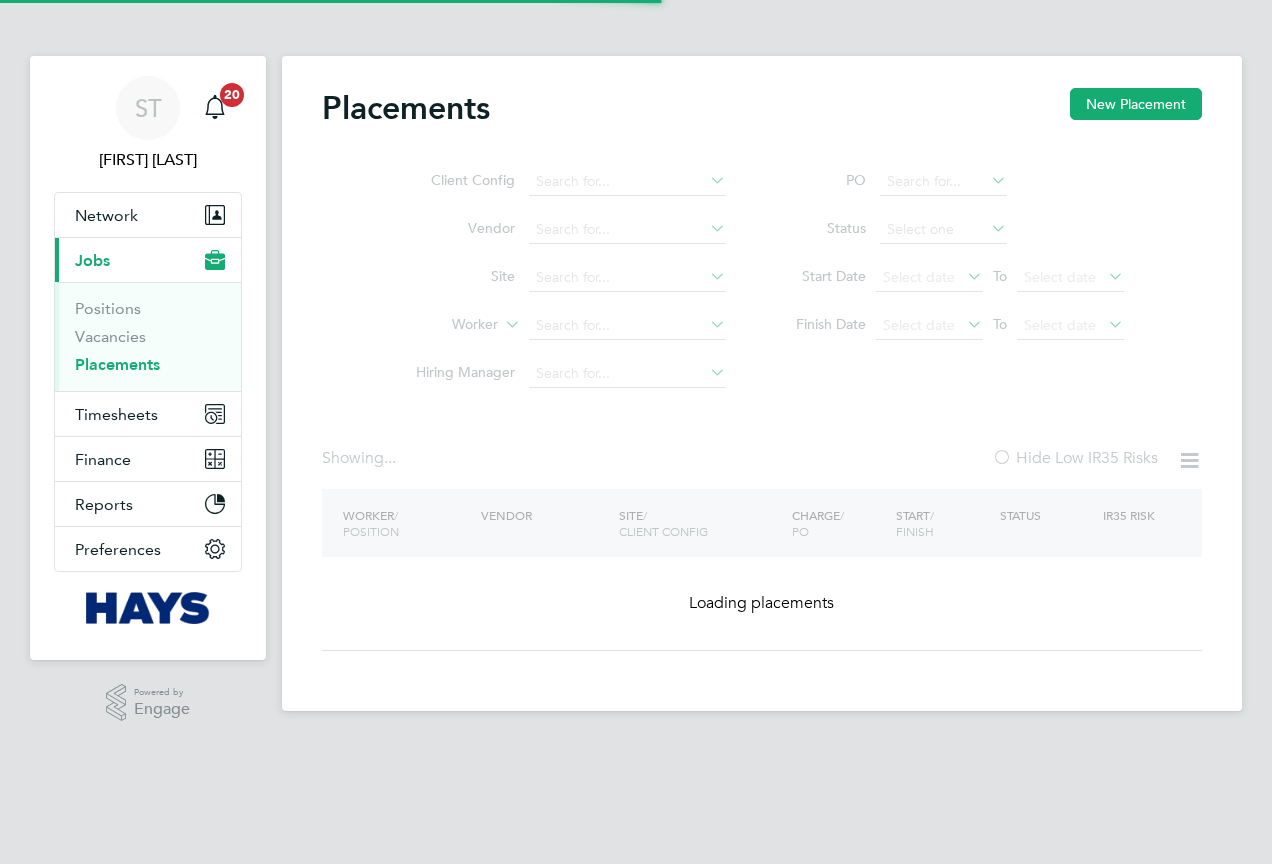 scroll, scrollTop: 0, scrollLeft: 0, axis: both 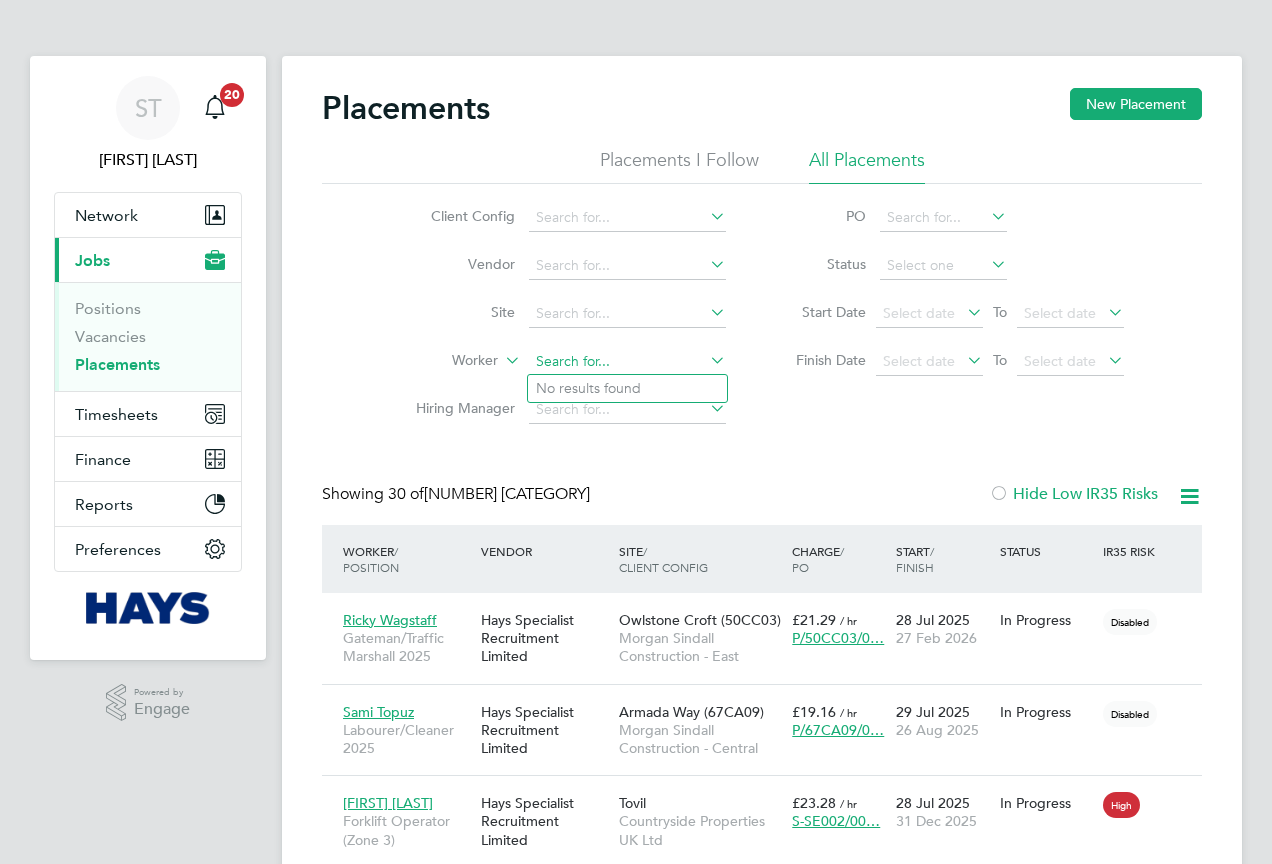 click 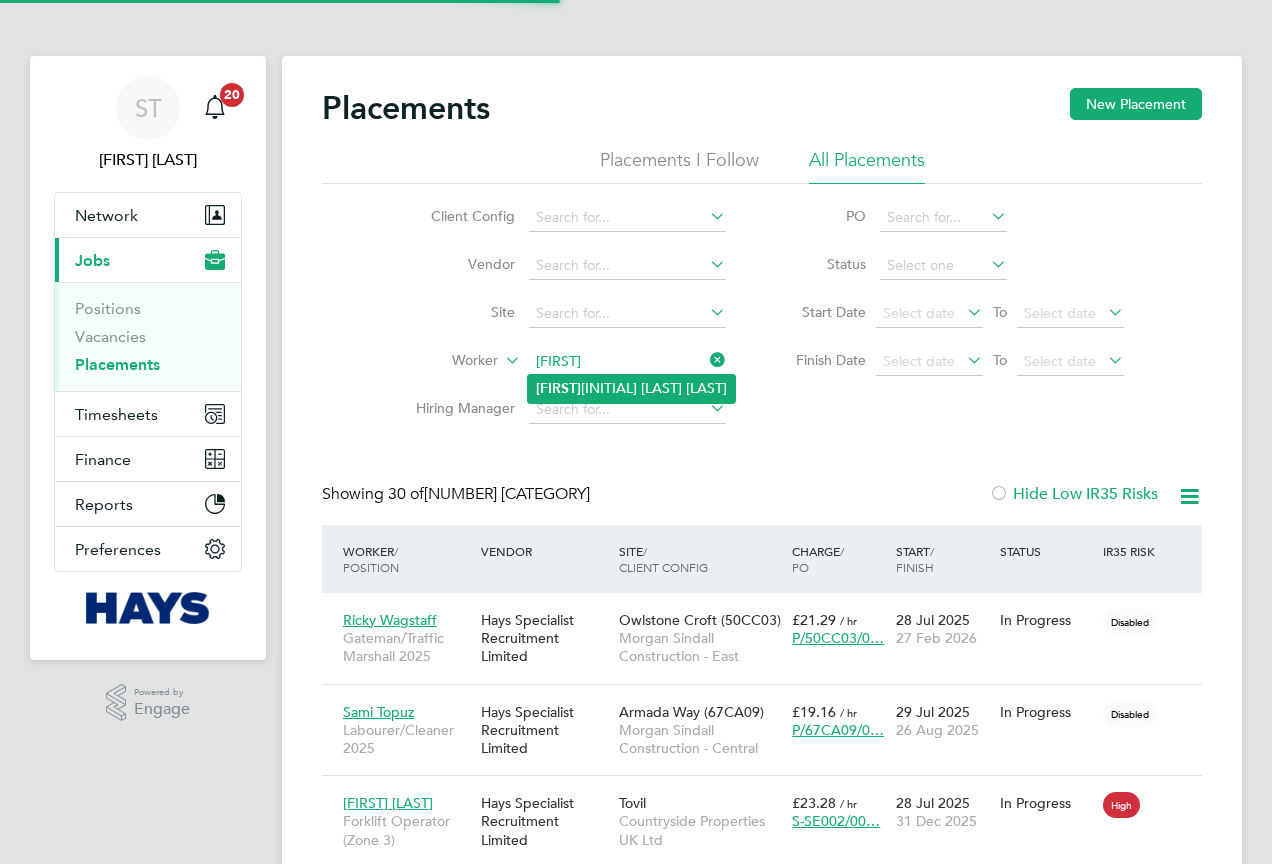 click on "Chibuzo r Nkem Igbenabor" 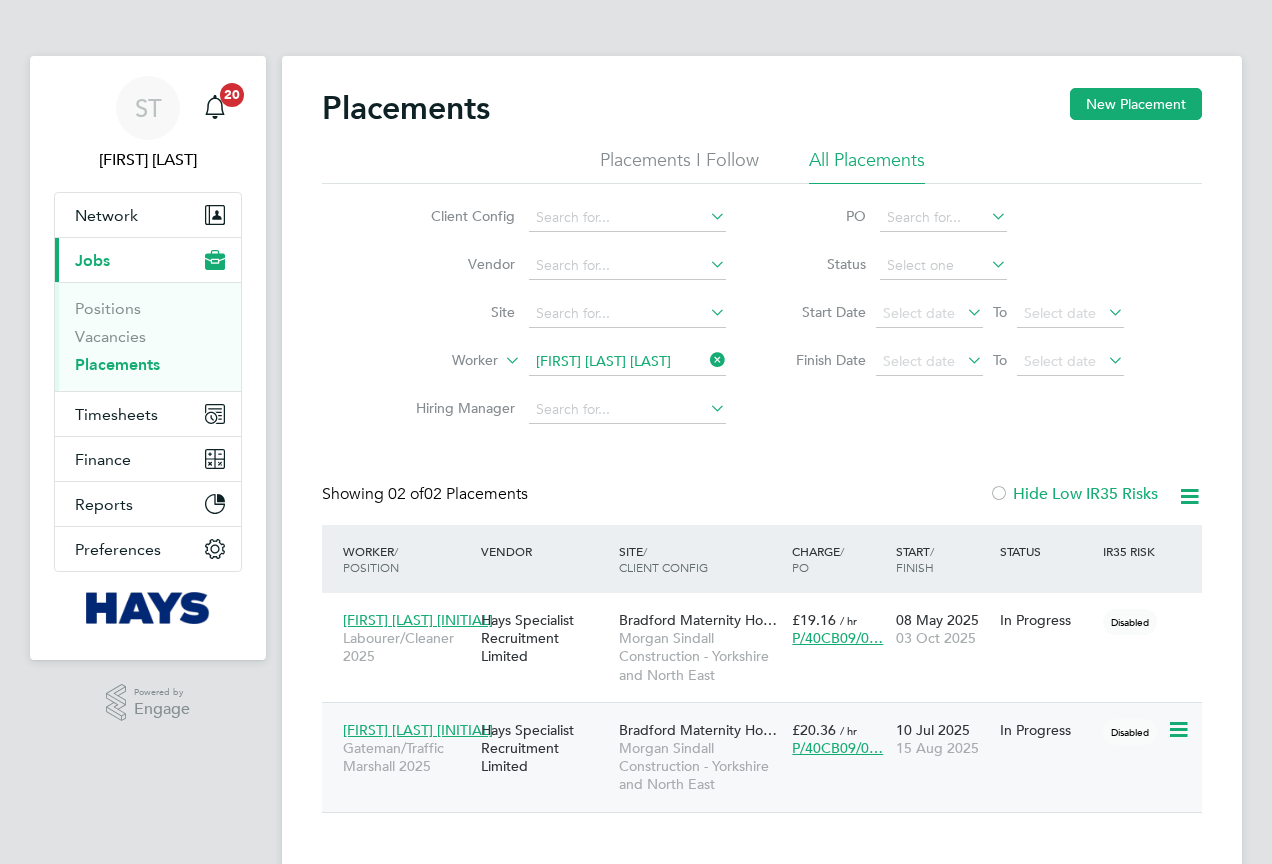 click on "Hays Specialist Recruitment Limited" 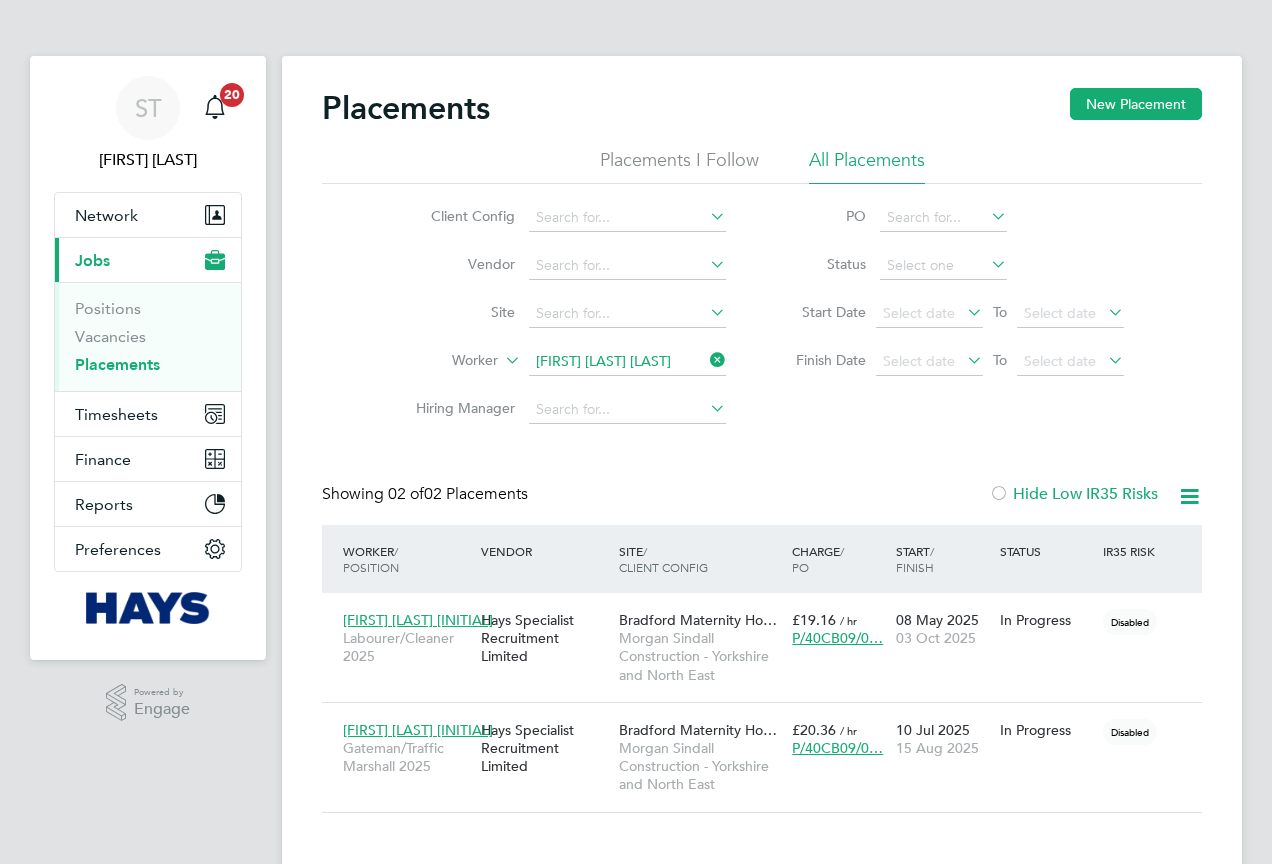 click 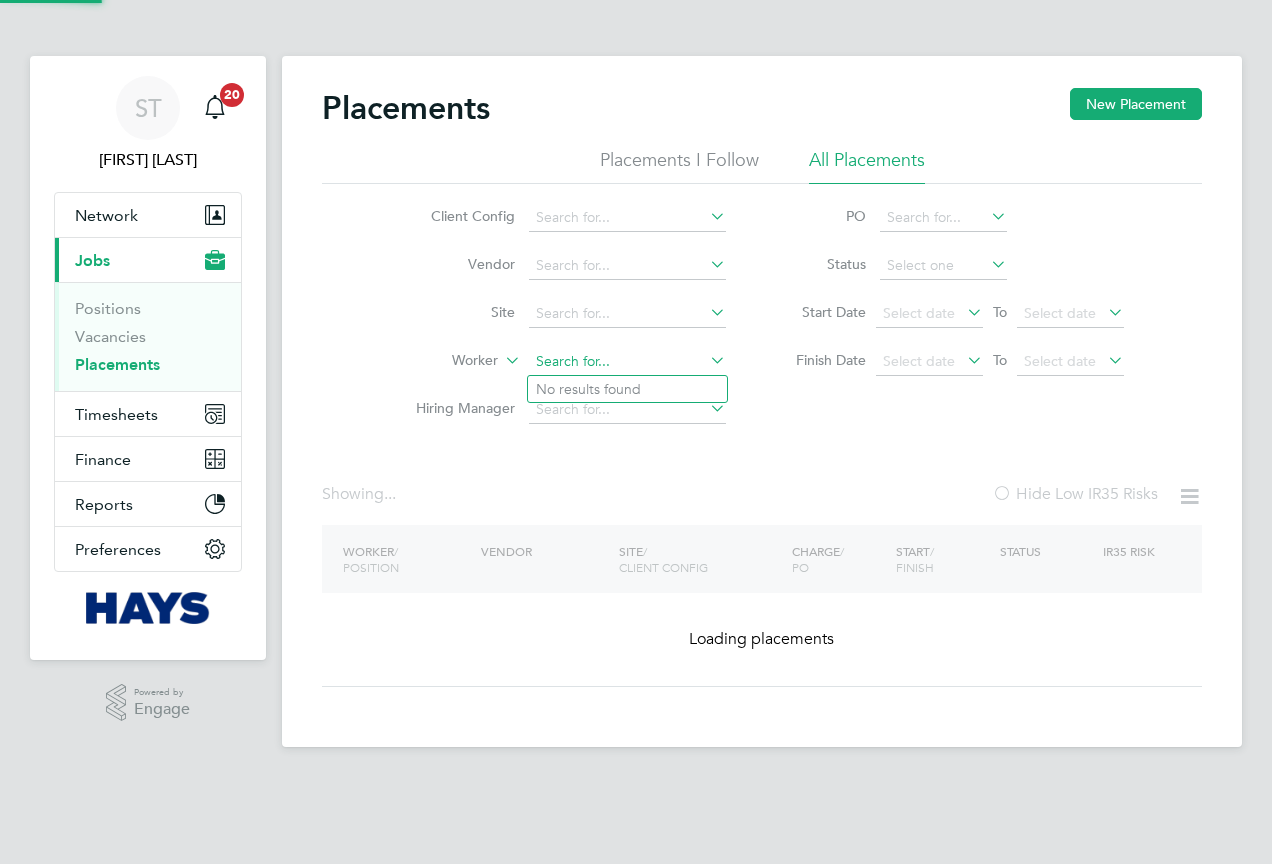 click 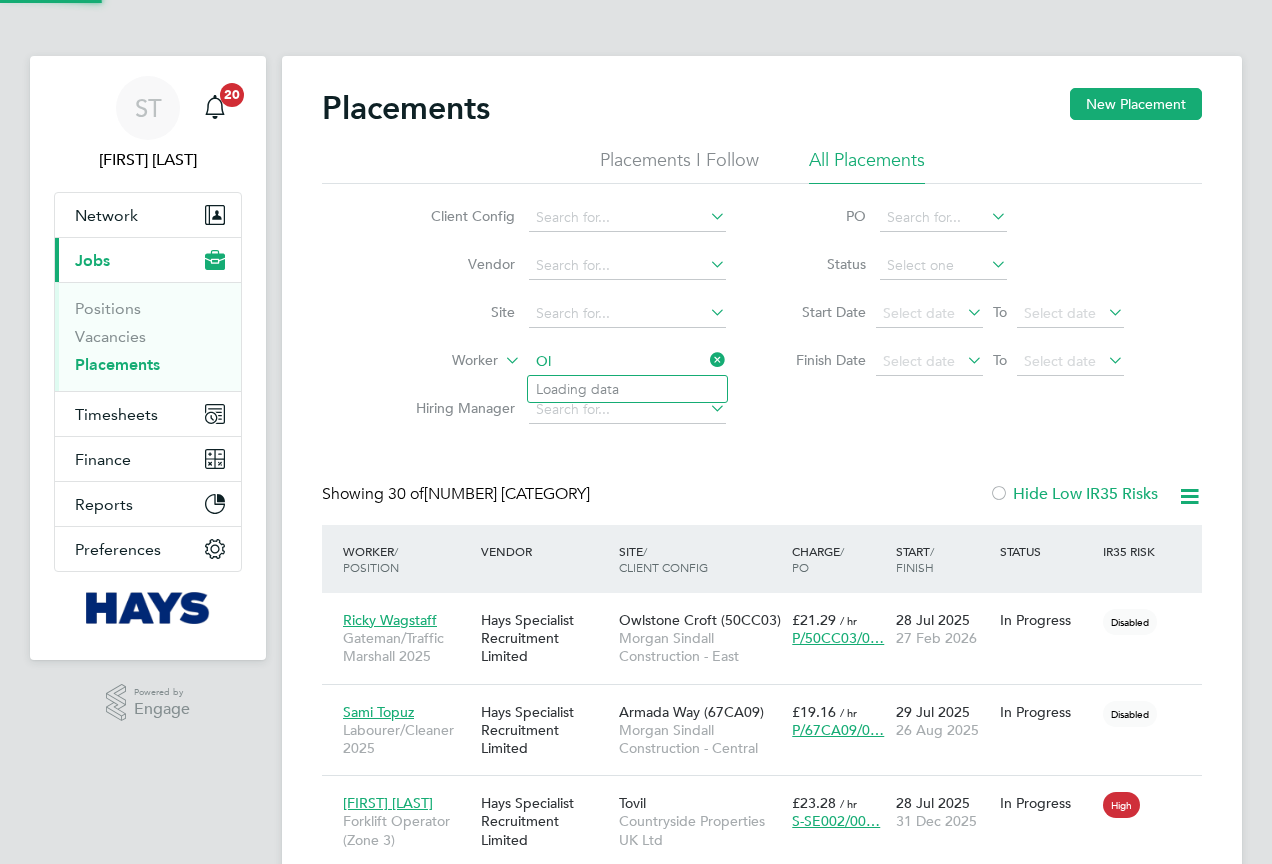 scroll, scrollTop: 10, scrollLeft: 10, axis: both 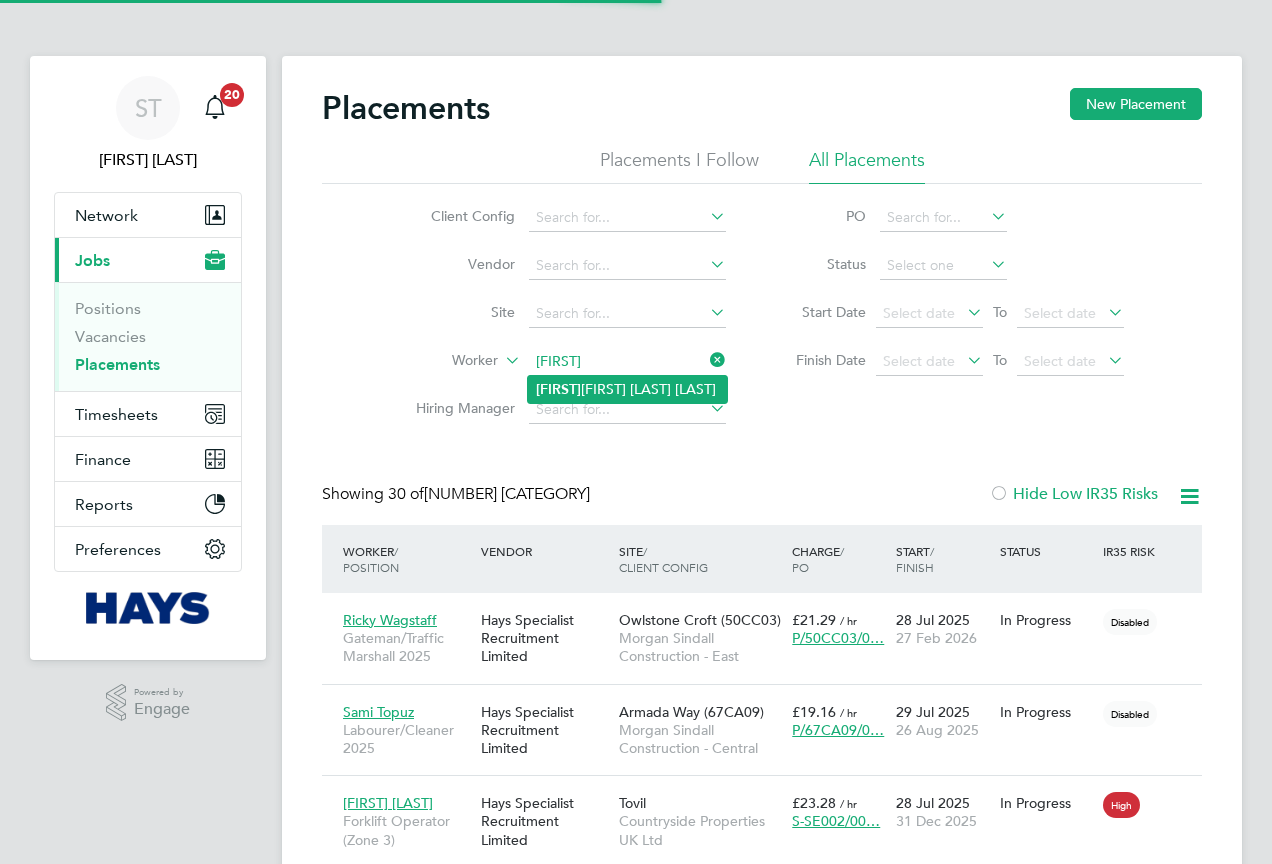 click on "Olug" 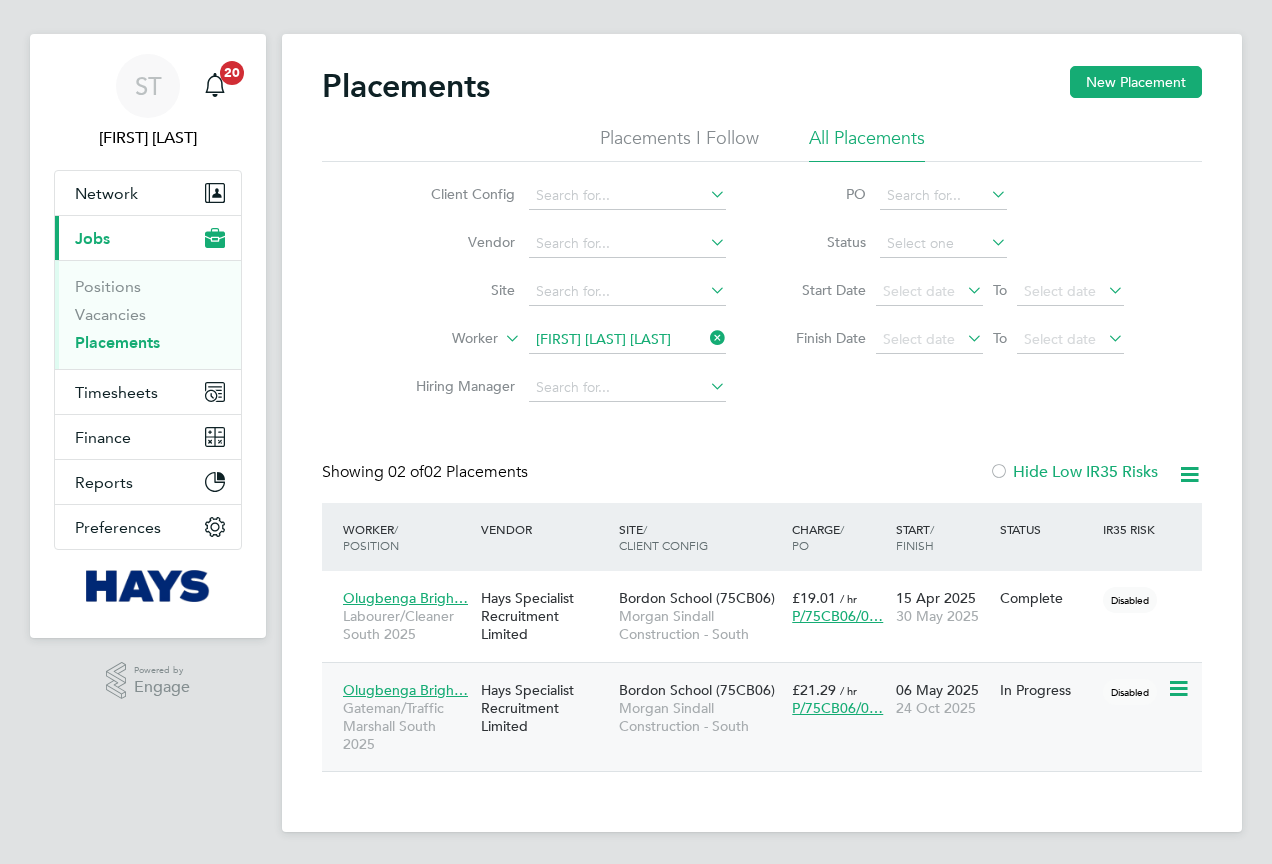 click on "Bordon School (75CB06)" 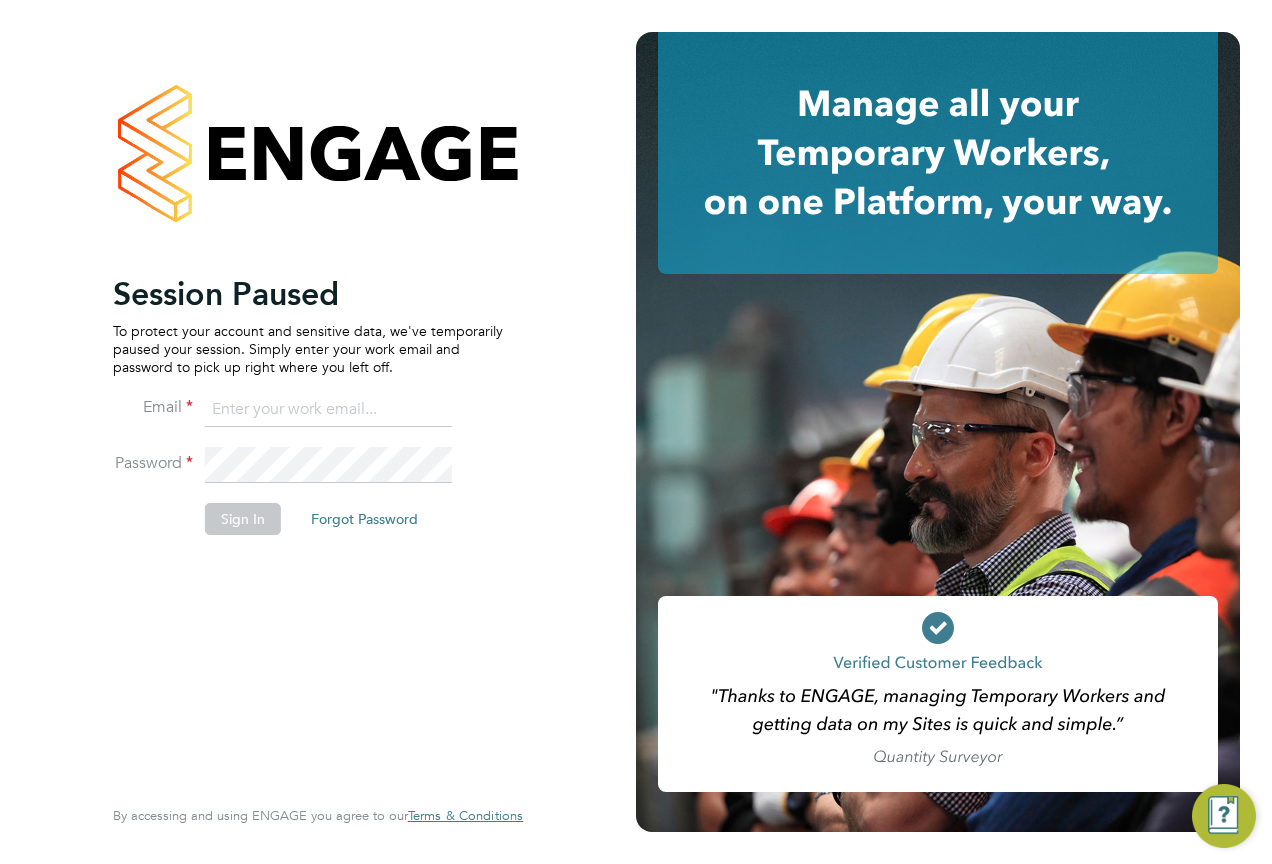 scroll, scrollTop: 0, scrollLeft: 0, axis: both 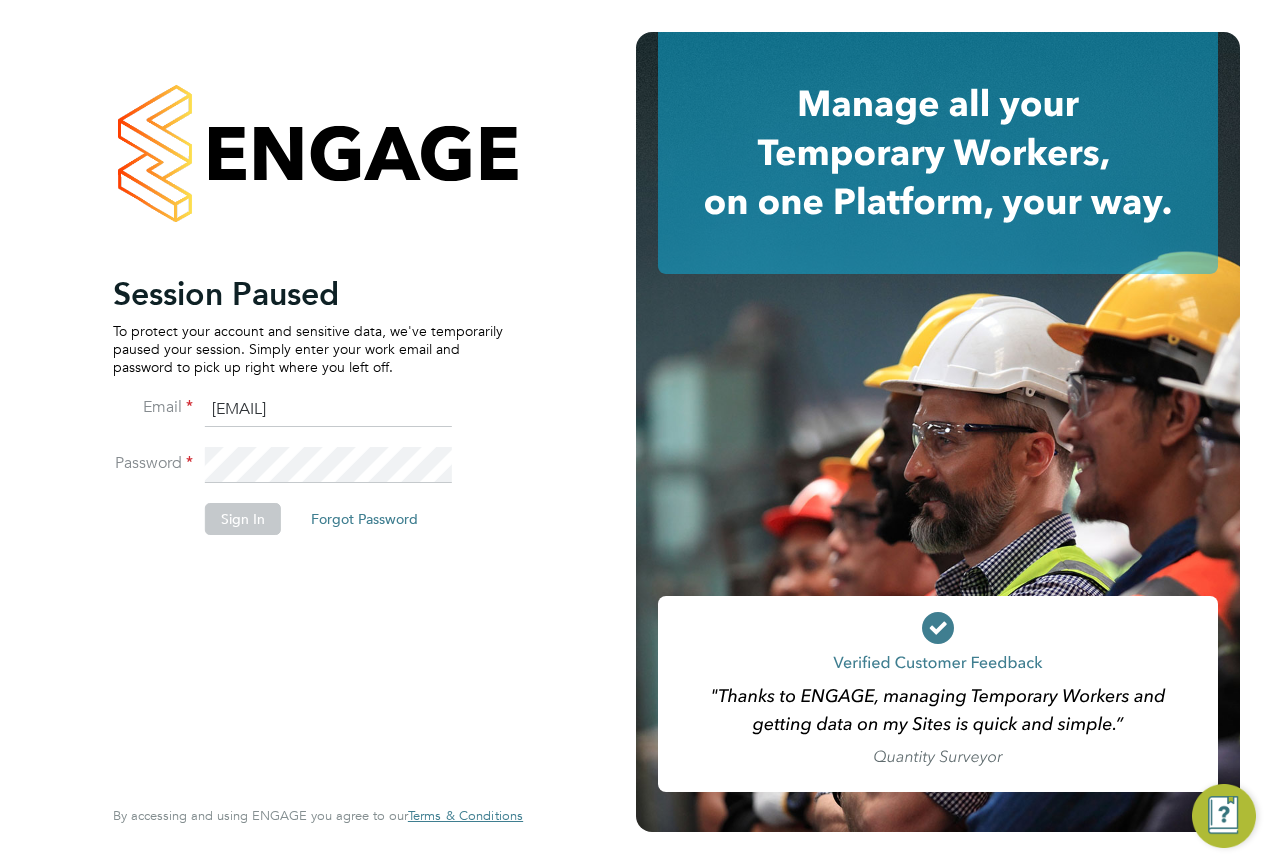 type on "samreet.thandi@hays.com" 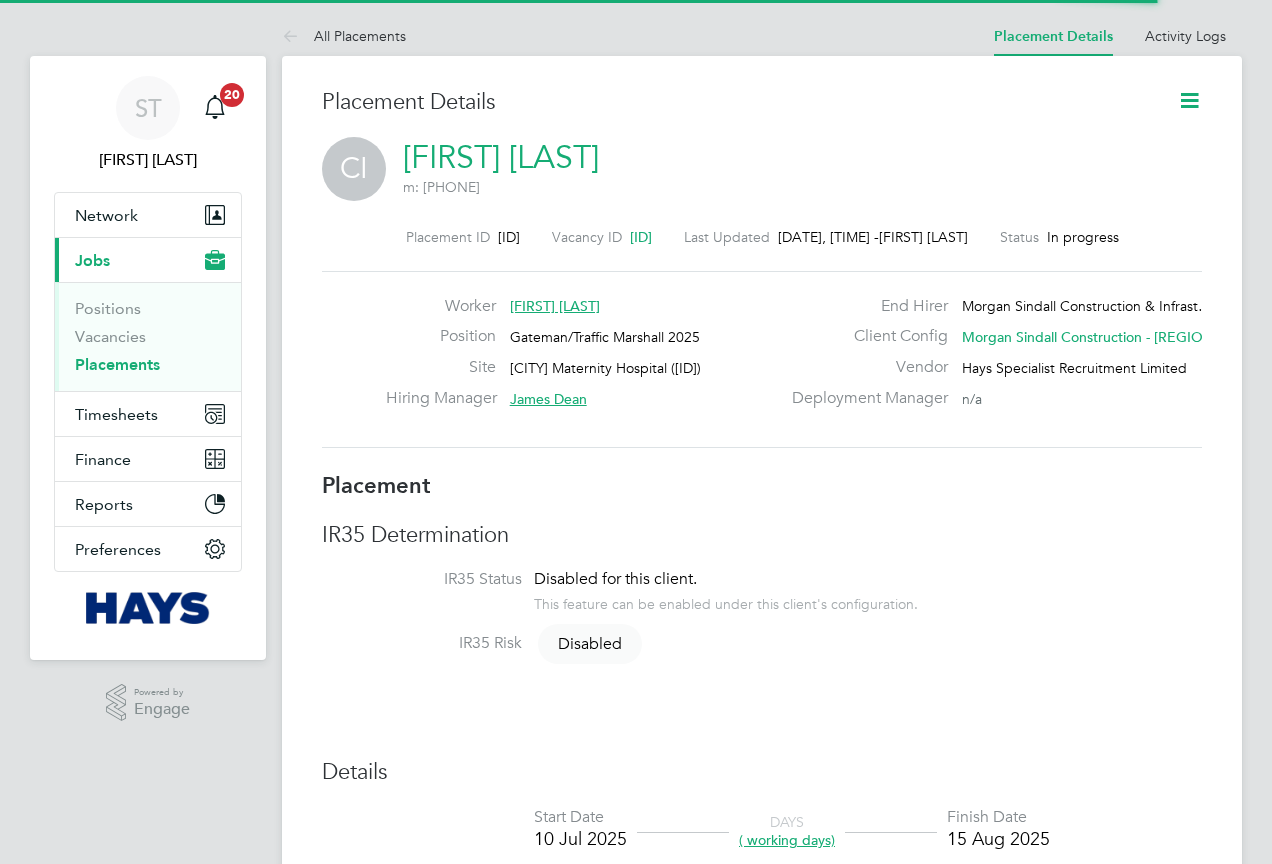 scroll, scrollTop: 0, scrollLeft: 0, axis: both 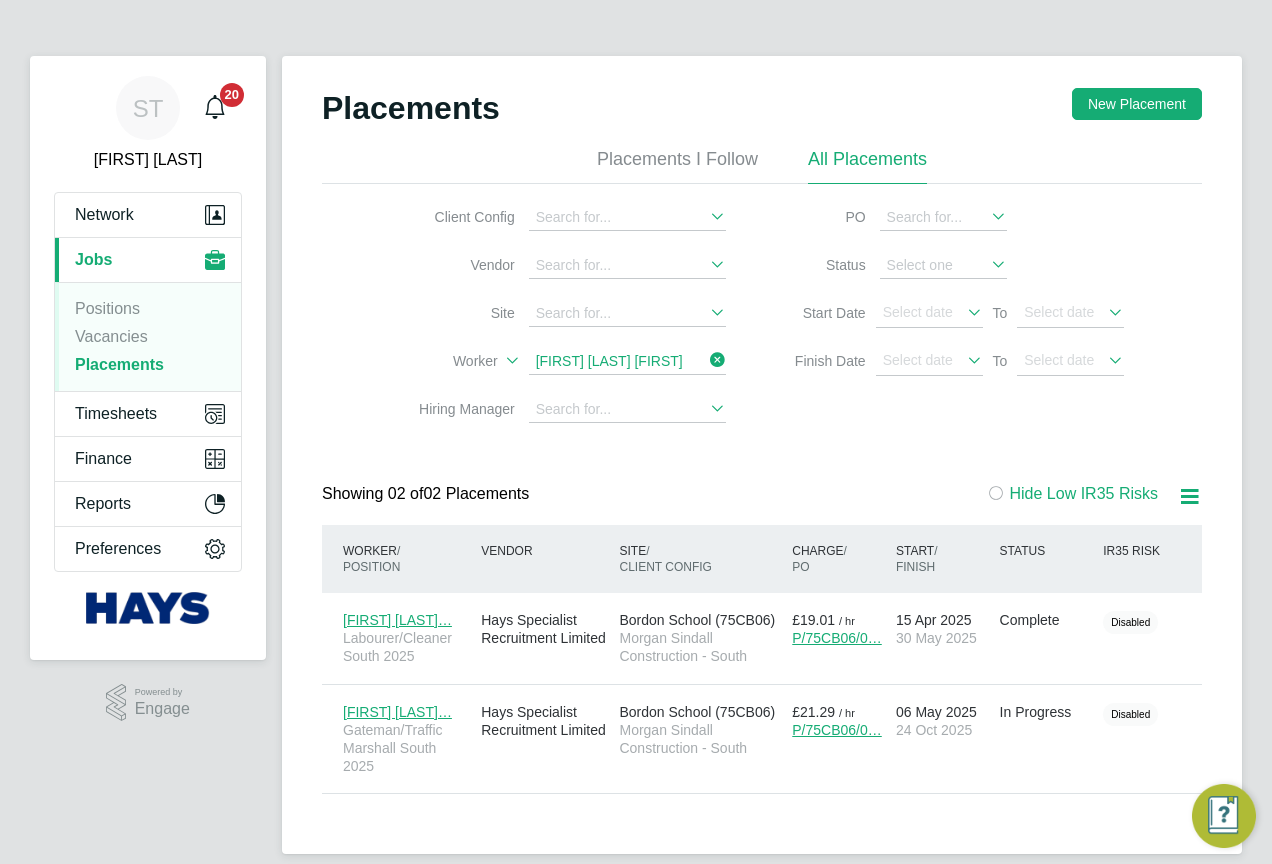 click on "Vacancies" at bounding box center (150, 341) 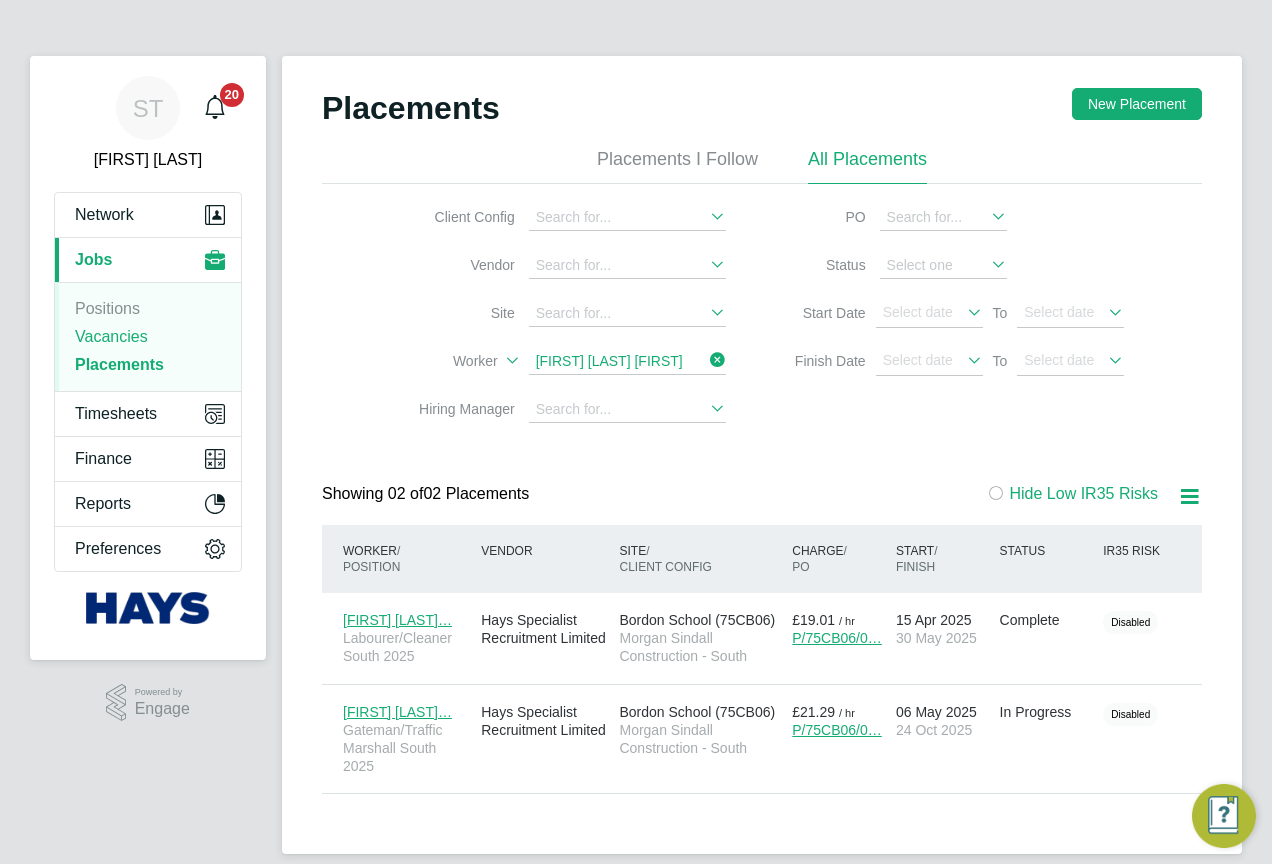 click on "Vacancies" at bounding box center [111, 336] 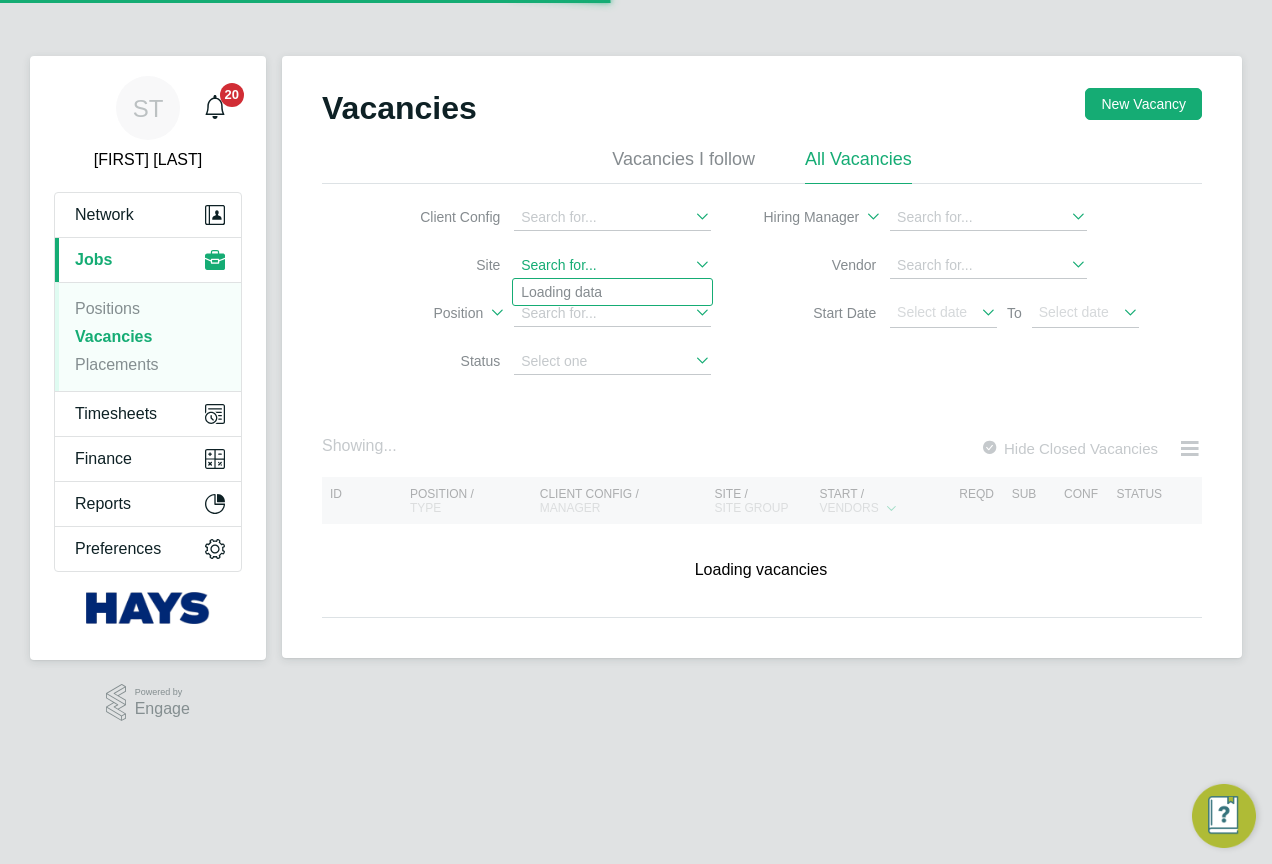 click 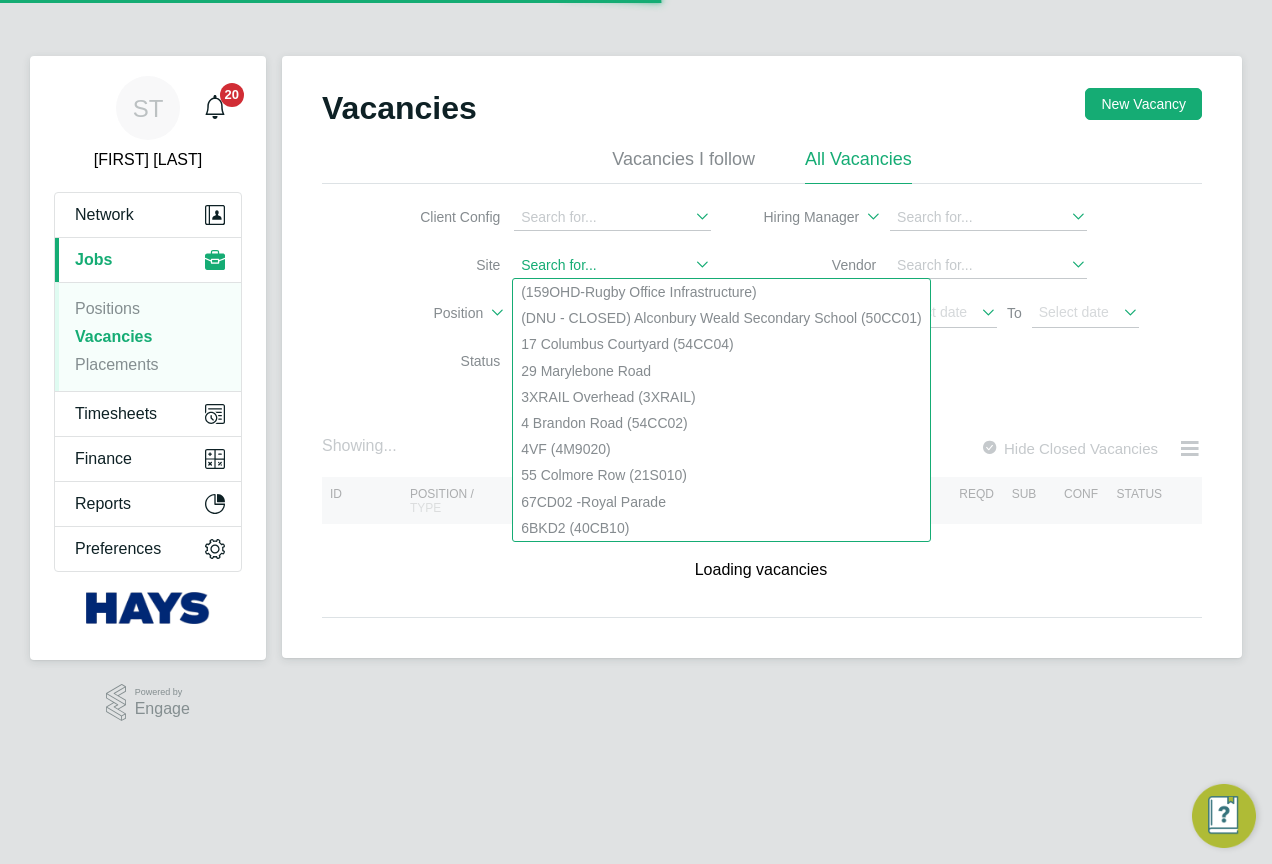 paste on "93CB16" 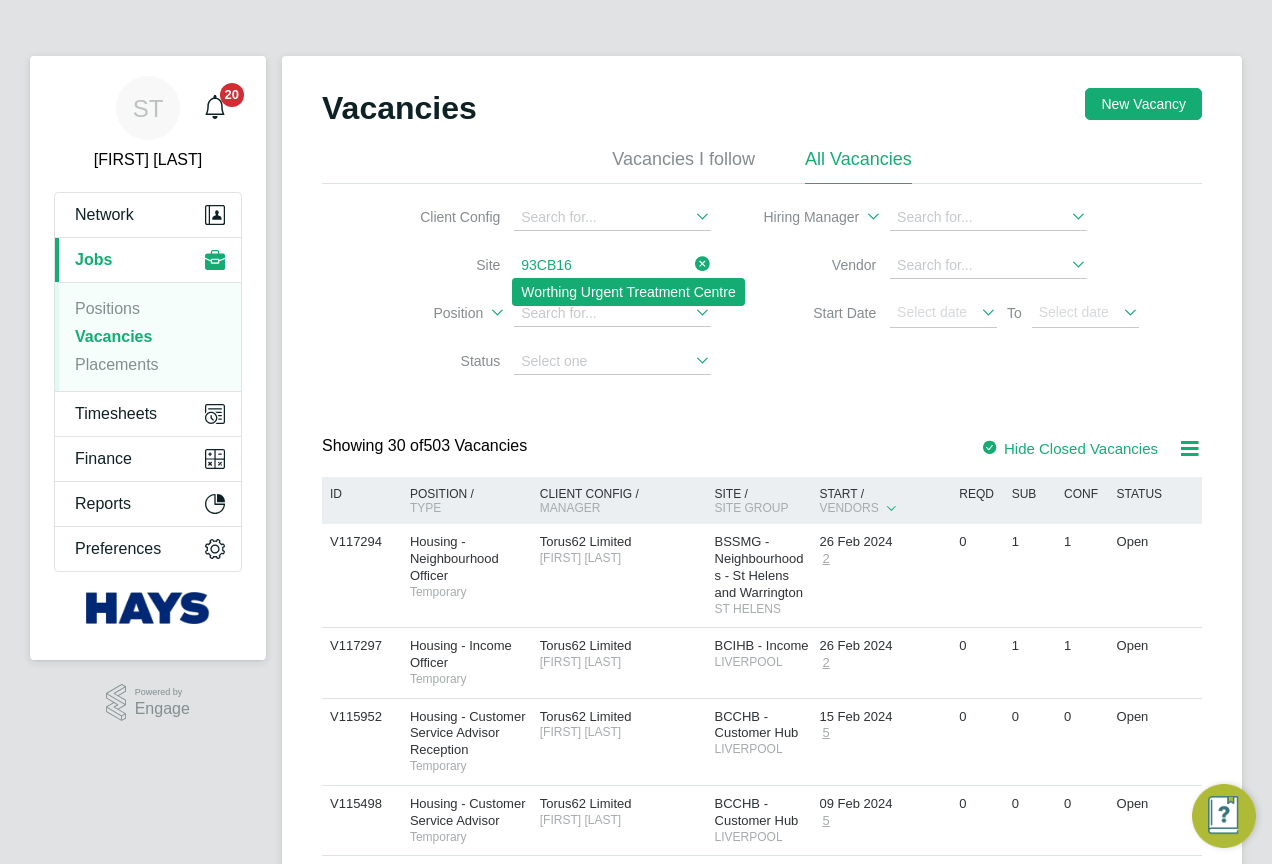 drag, startPoint x: 589, startPoint y: 282, endPoint x: 584, endPoint y: 291, distance: 10.29563 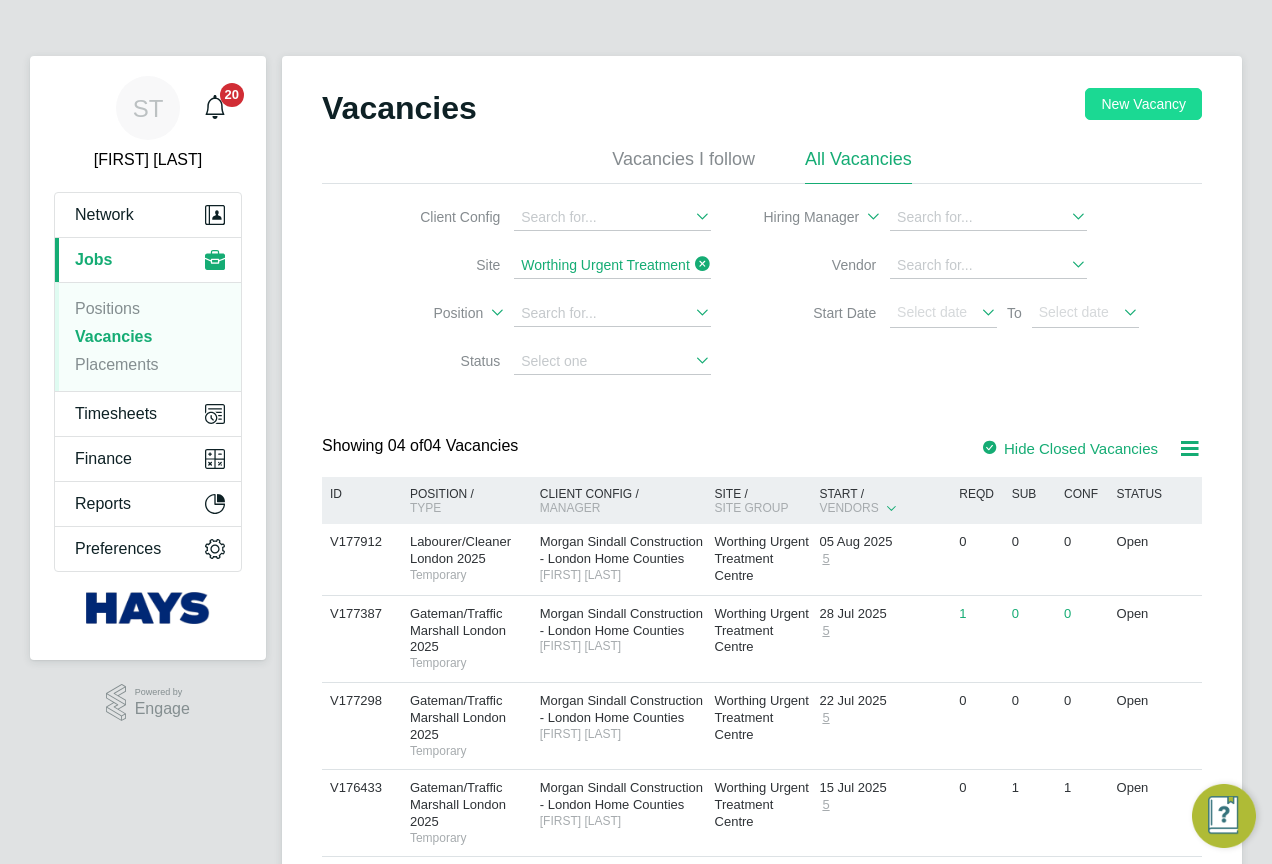 click on "New Vacancy" 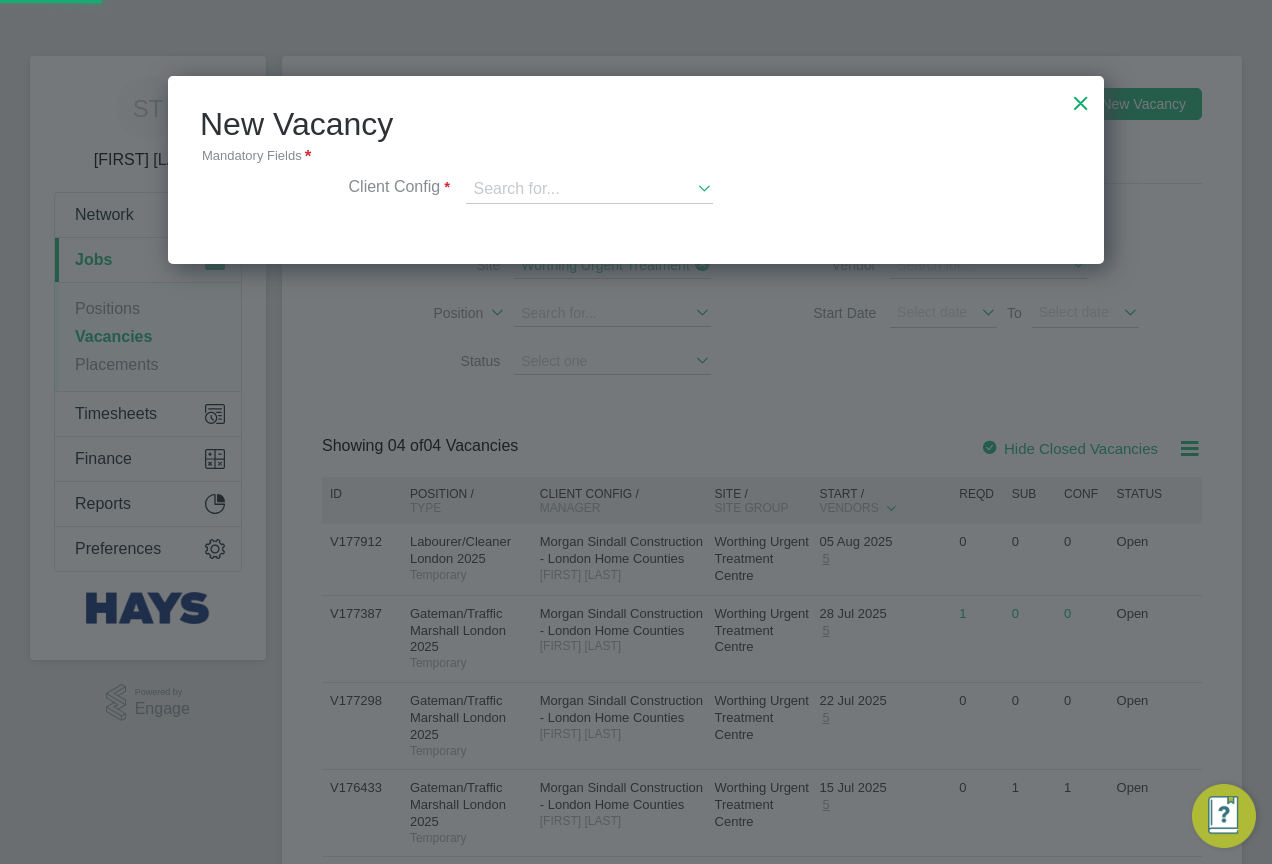 scroll, scrollTop: 10, scrollLeft: 10, axis: both 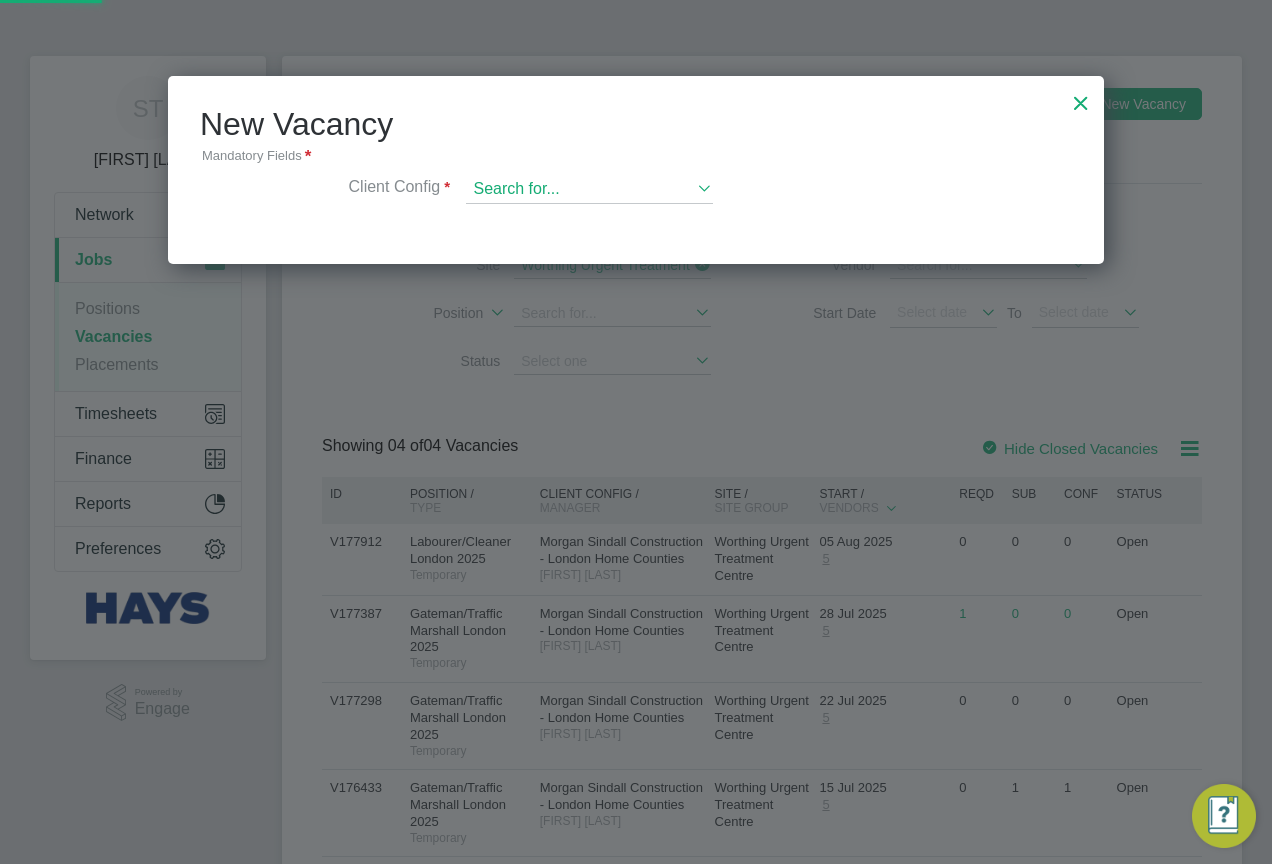 click at bounding box center [589, 190] 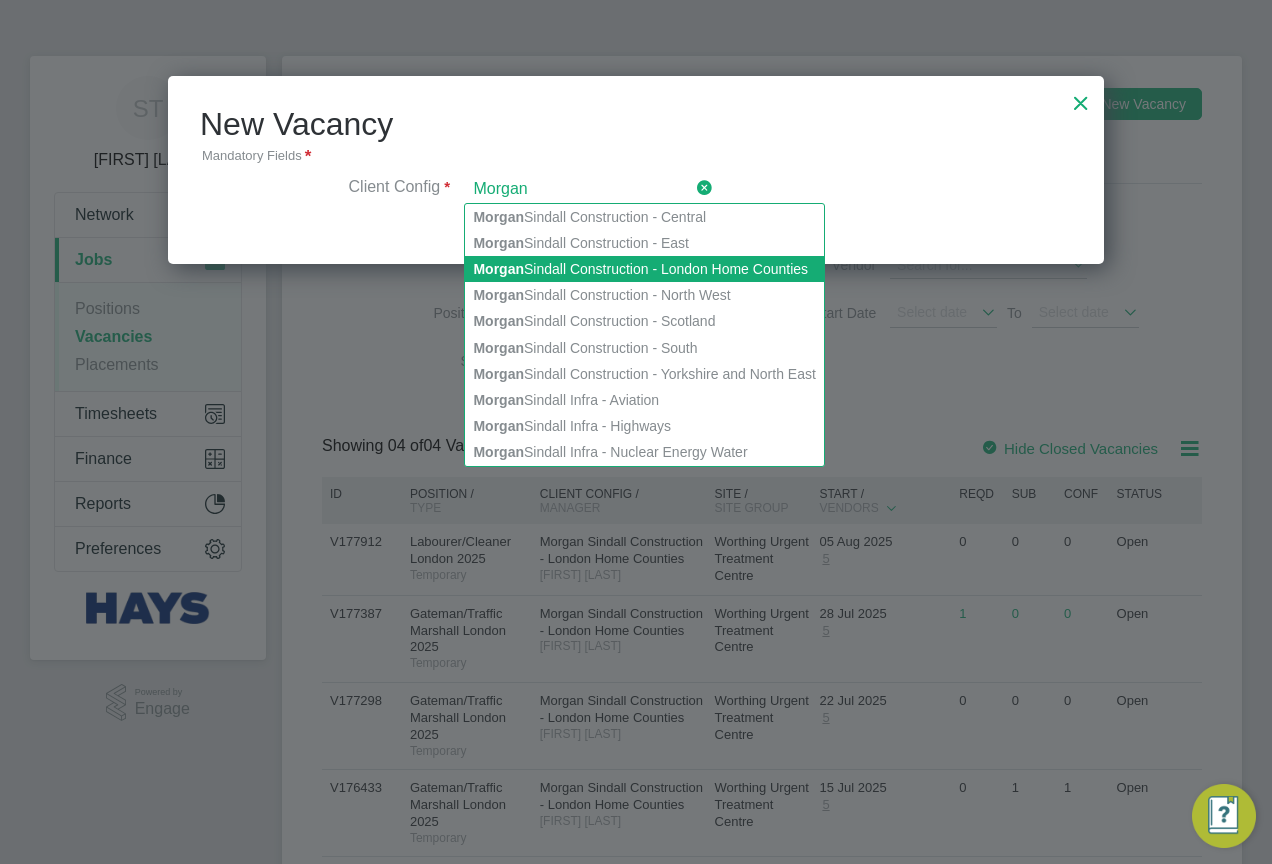 click on "Morgan  Sindall Construction - London Home Counties" 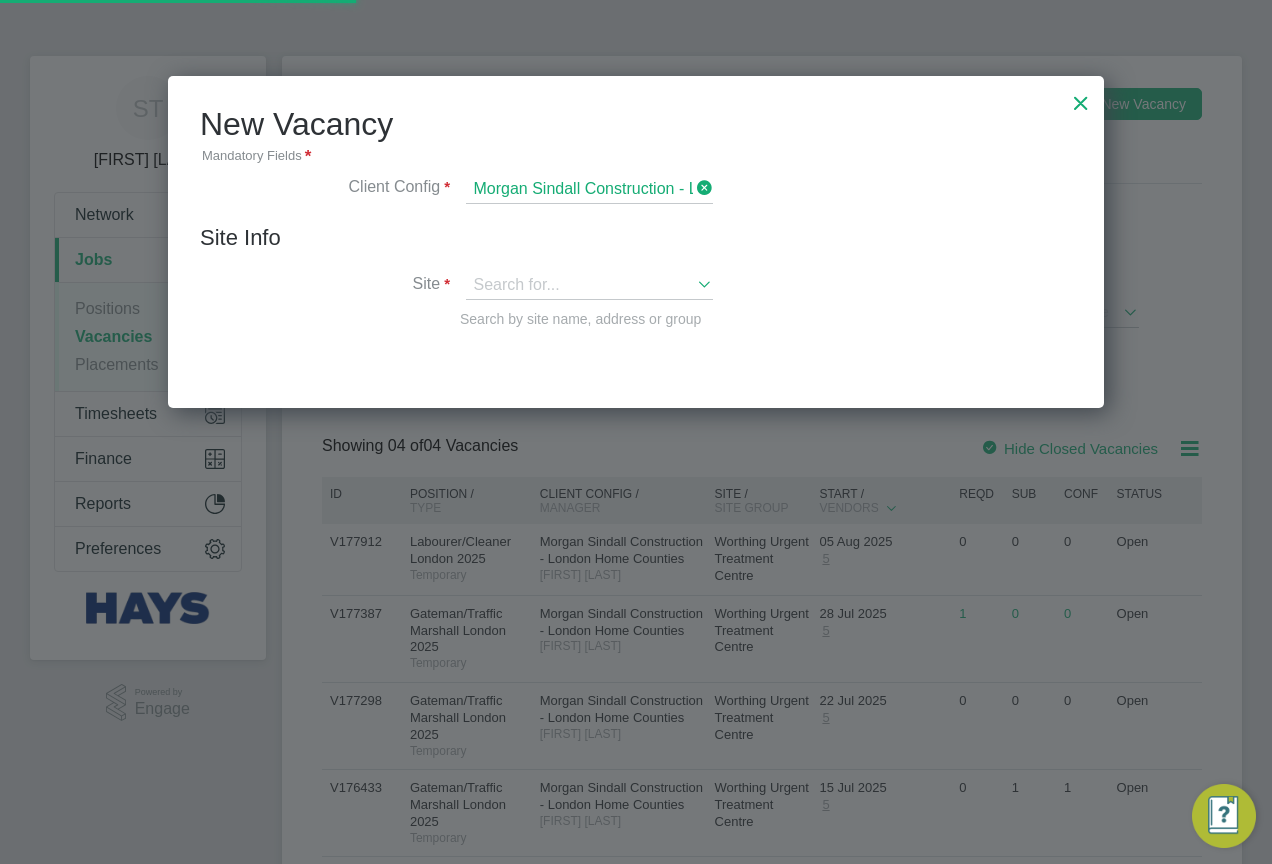 scroll, scrollTop: 10, scrollLeft: 10, axis: both 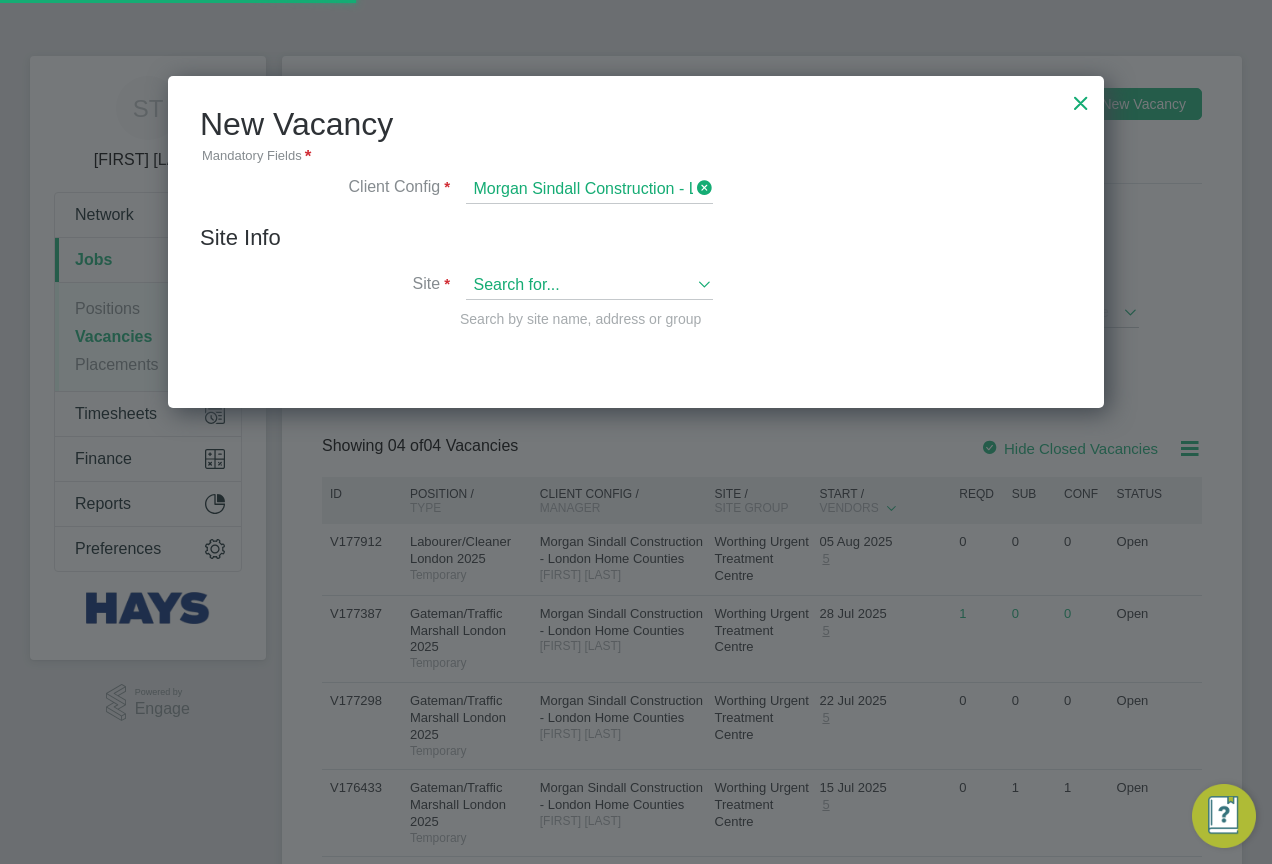click at bounding box center (589, 286) 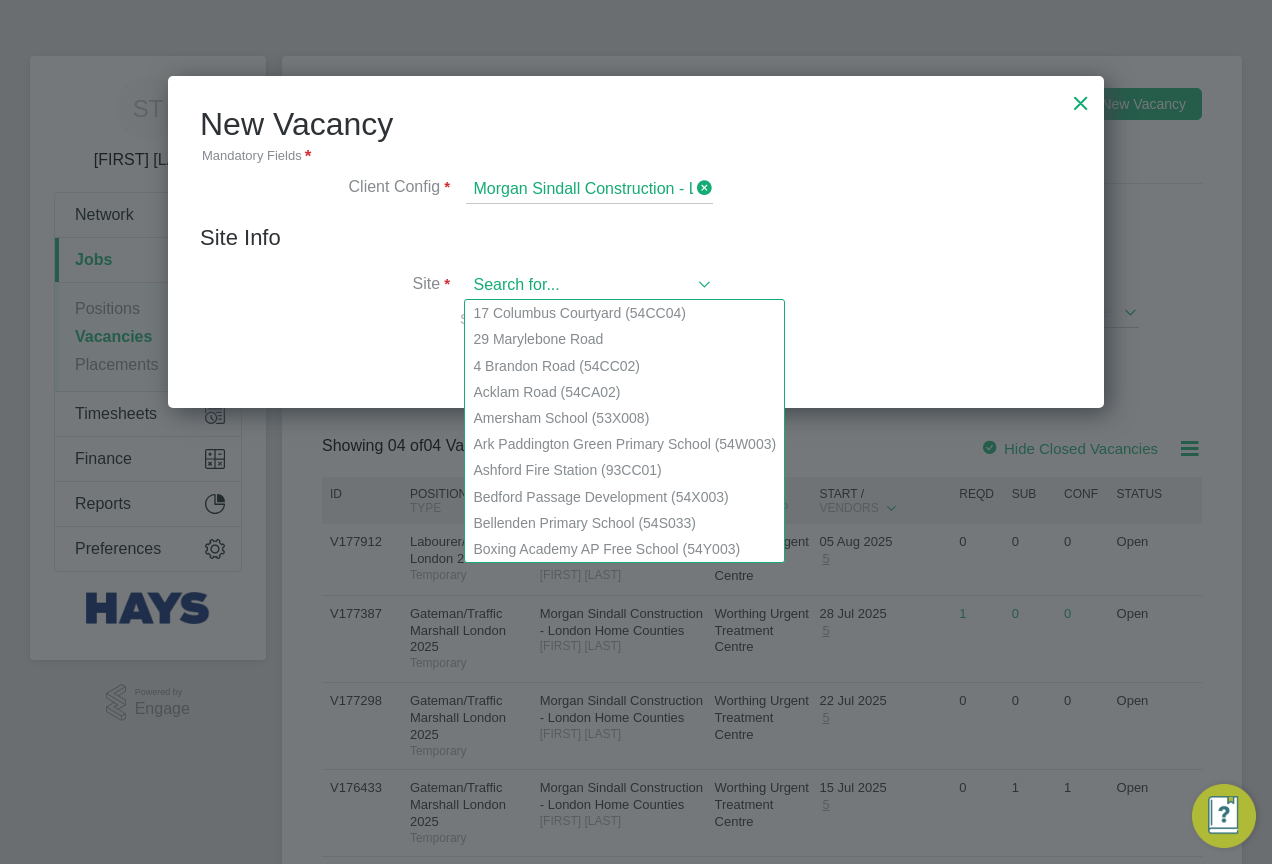 click at bounding box center (589, 286) 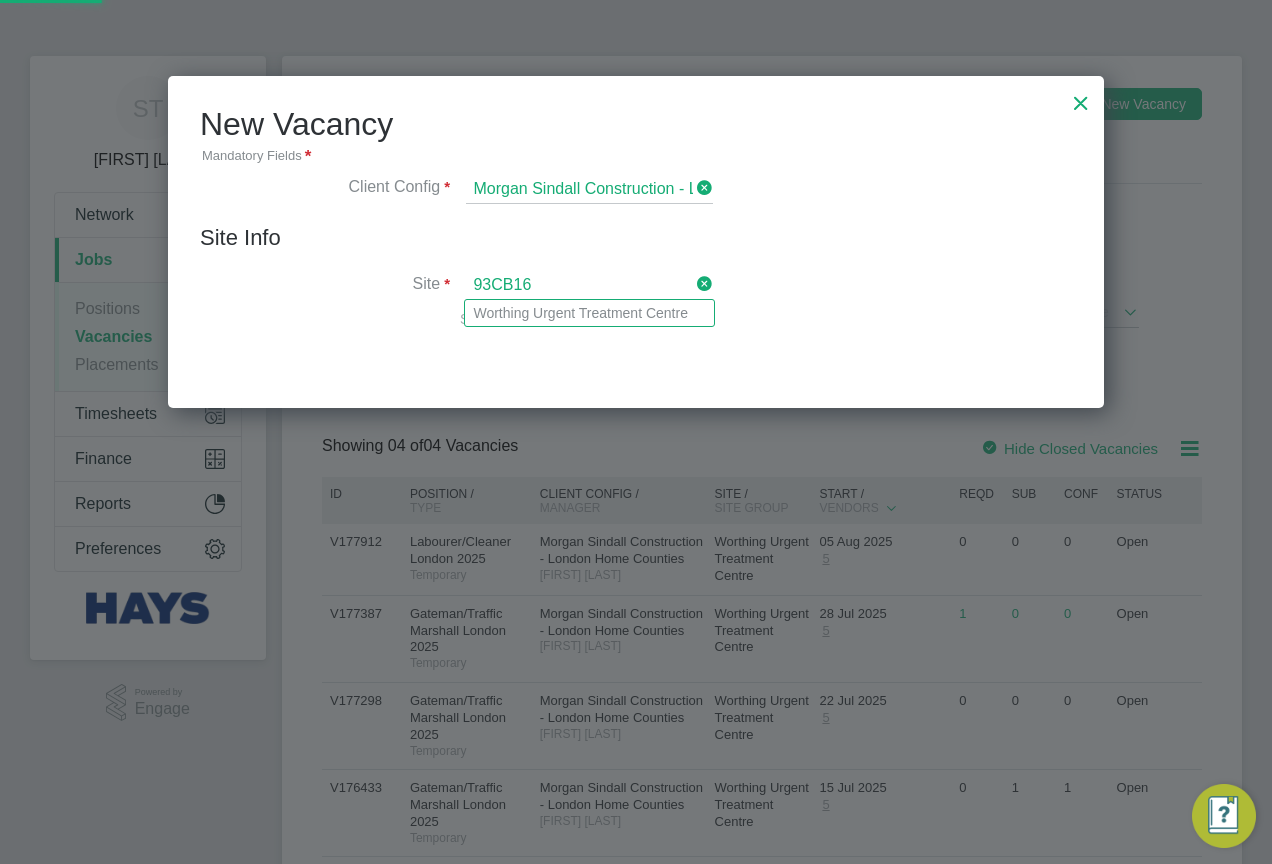 click on "Worthing Urgent Treatment Centre" 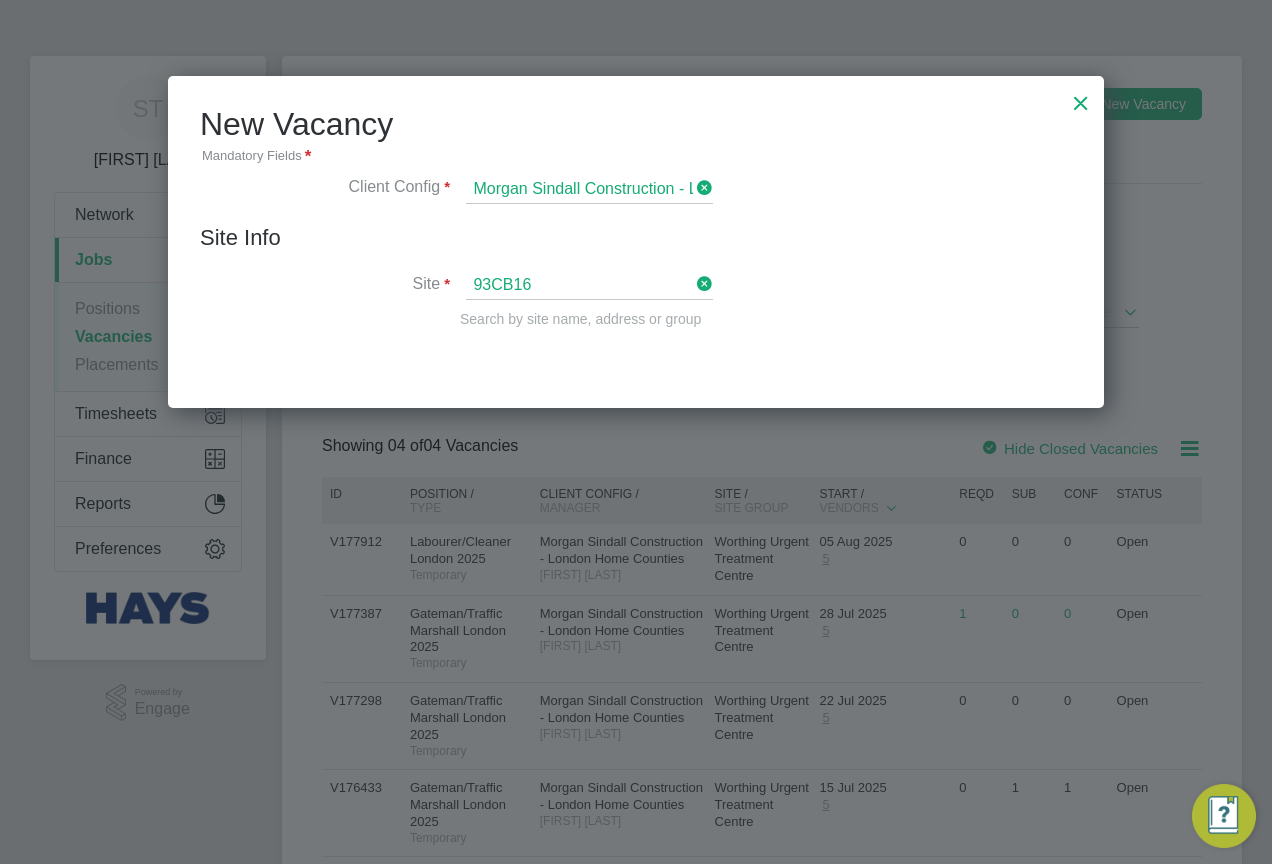 type on "Worthing Urgent Treatment Centre" 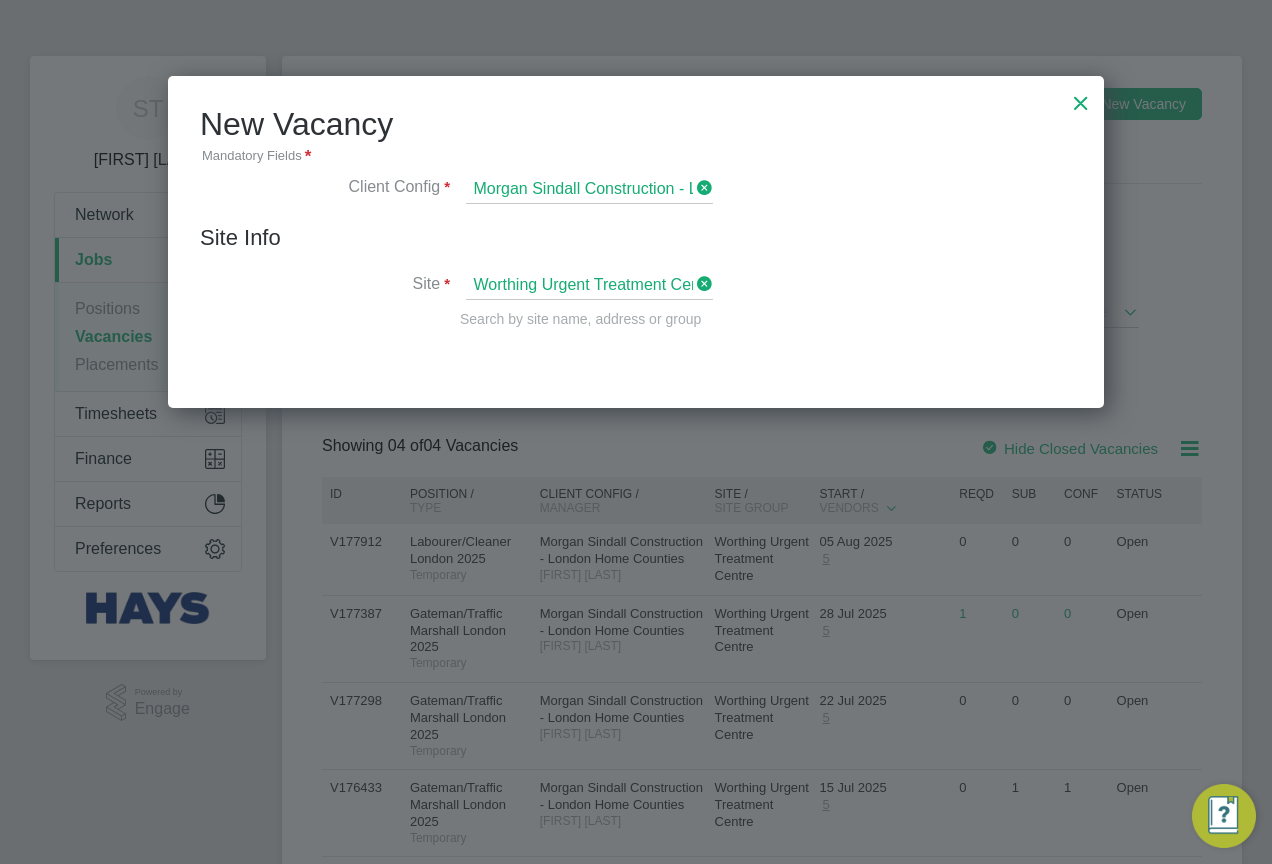 scroll, scrollTop: 10, scrollLeft: 10, axis: both 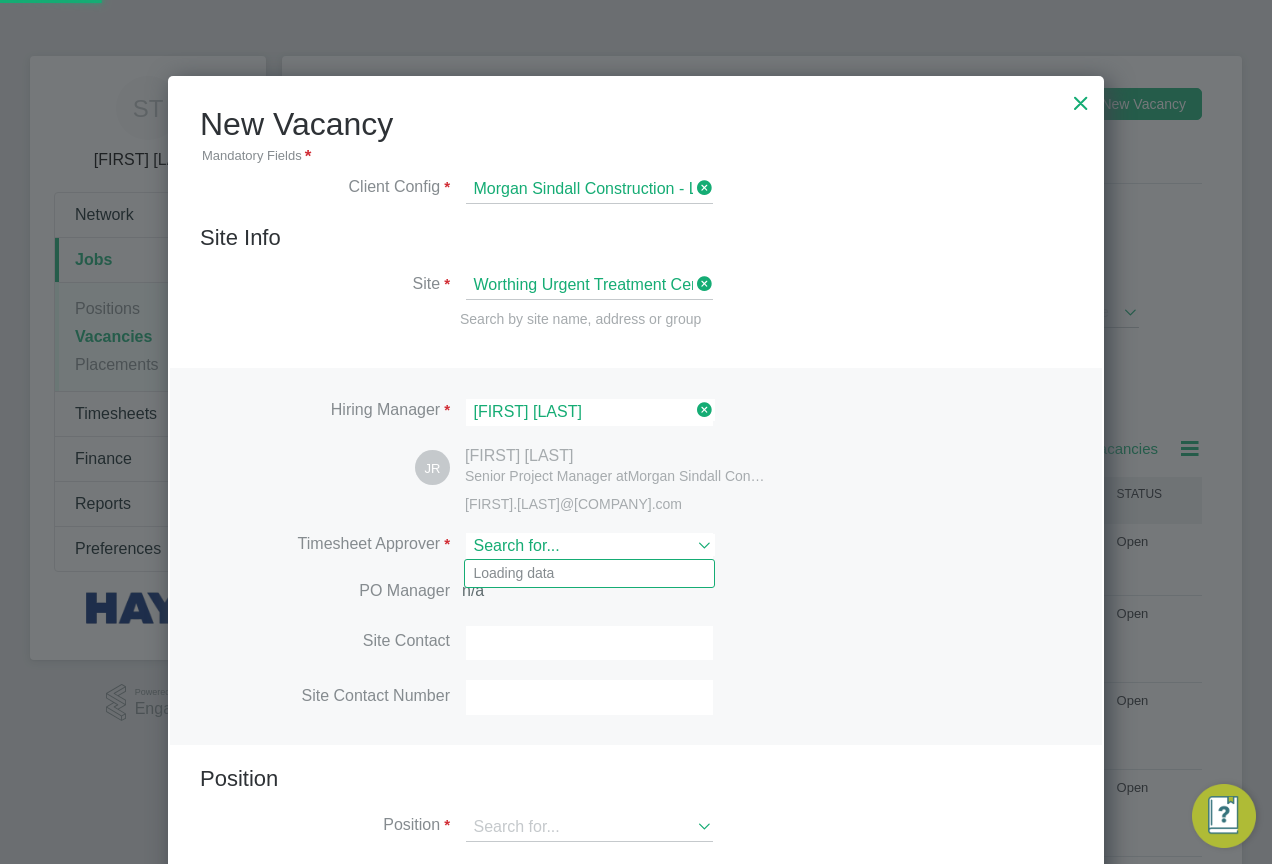 click at bounding box center (589, 546) 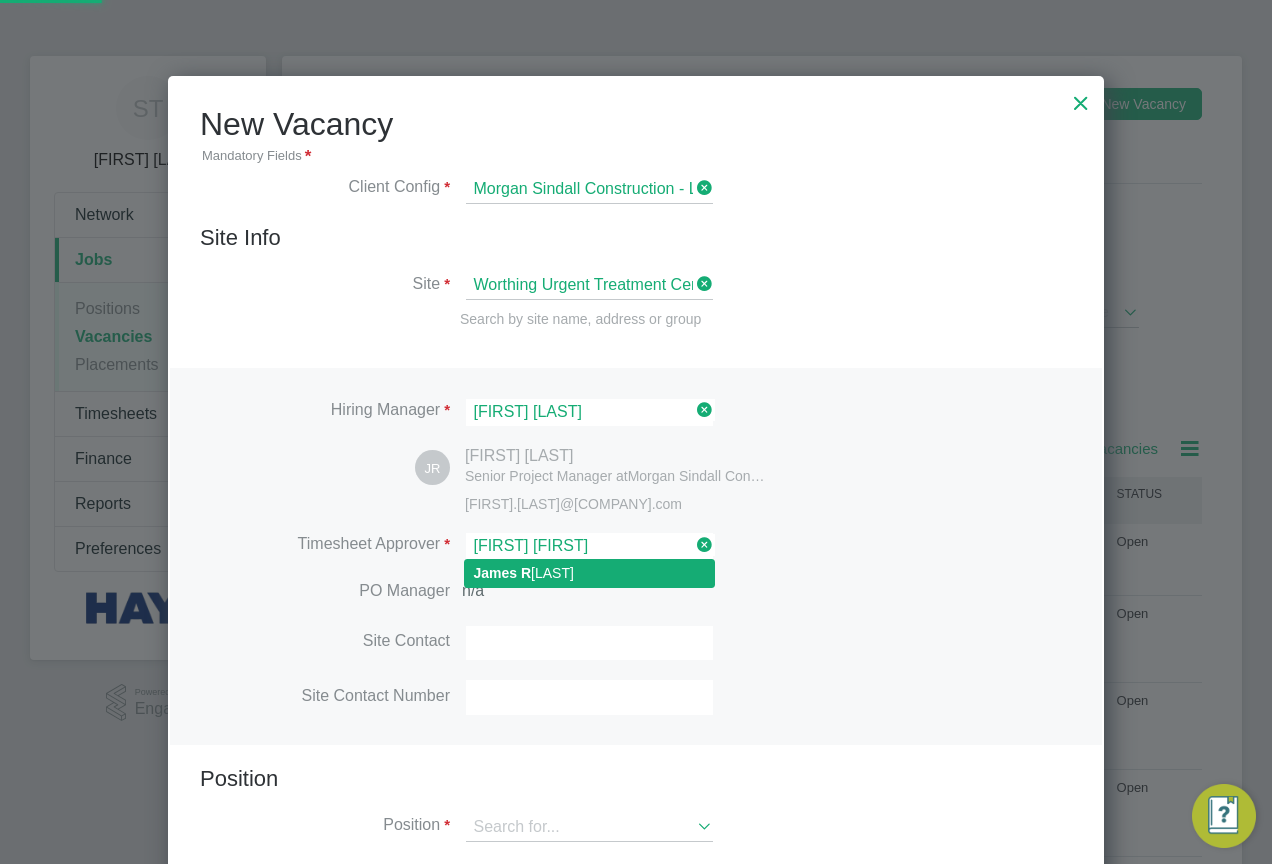click on "James   R amsden" 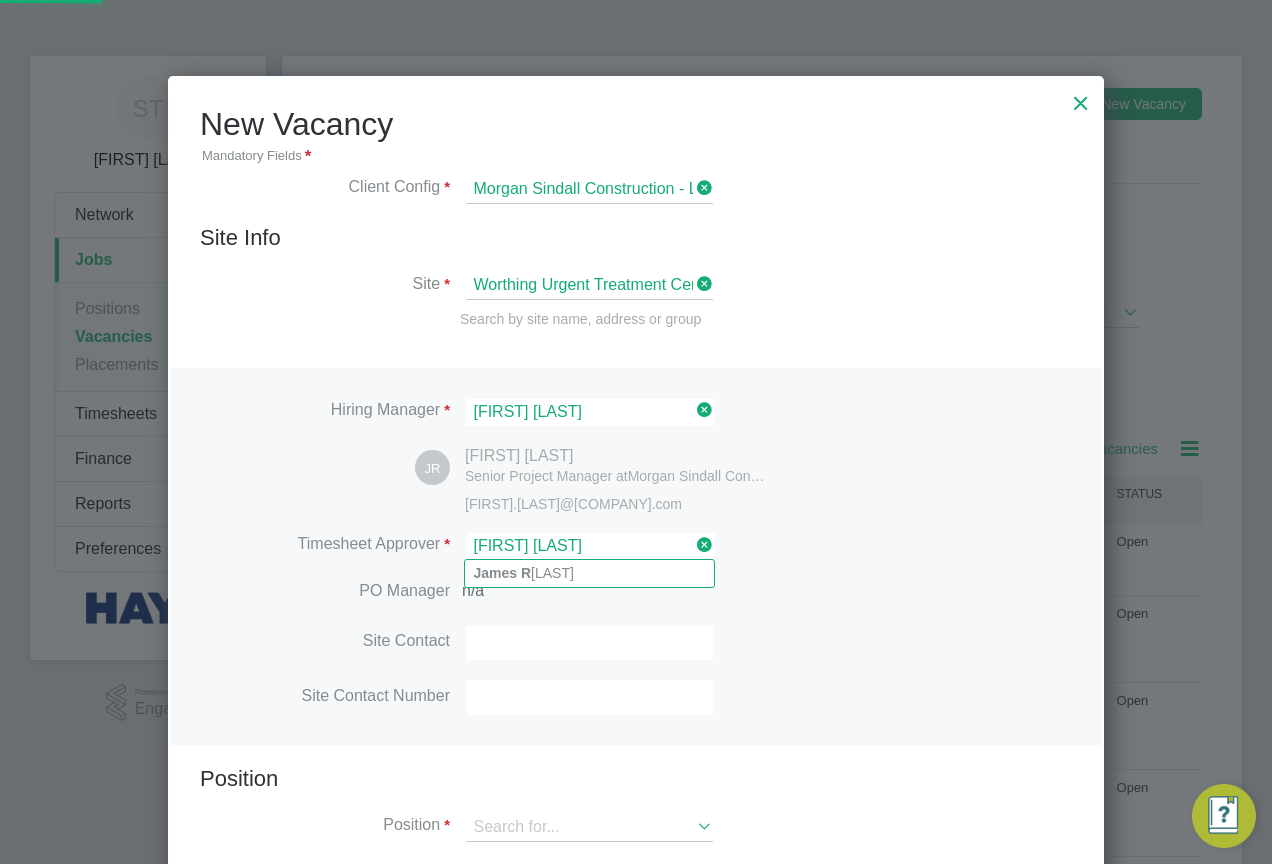 scroll, scrollTop: 10, scrollLeft: 10, axis: both 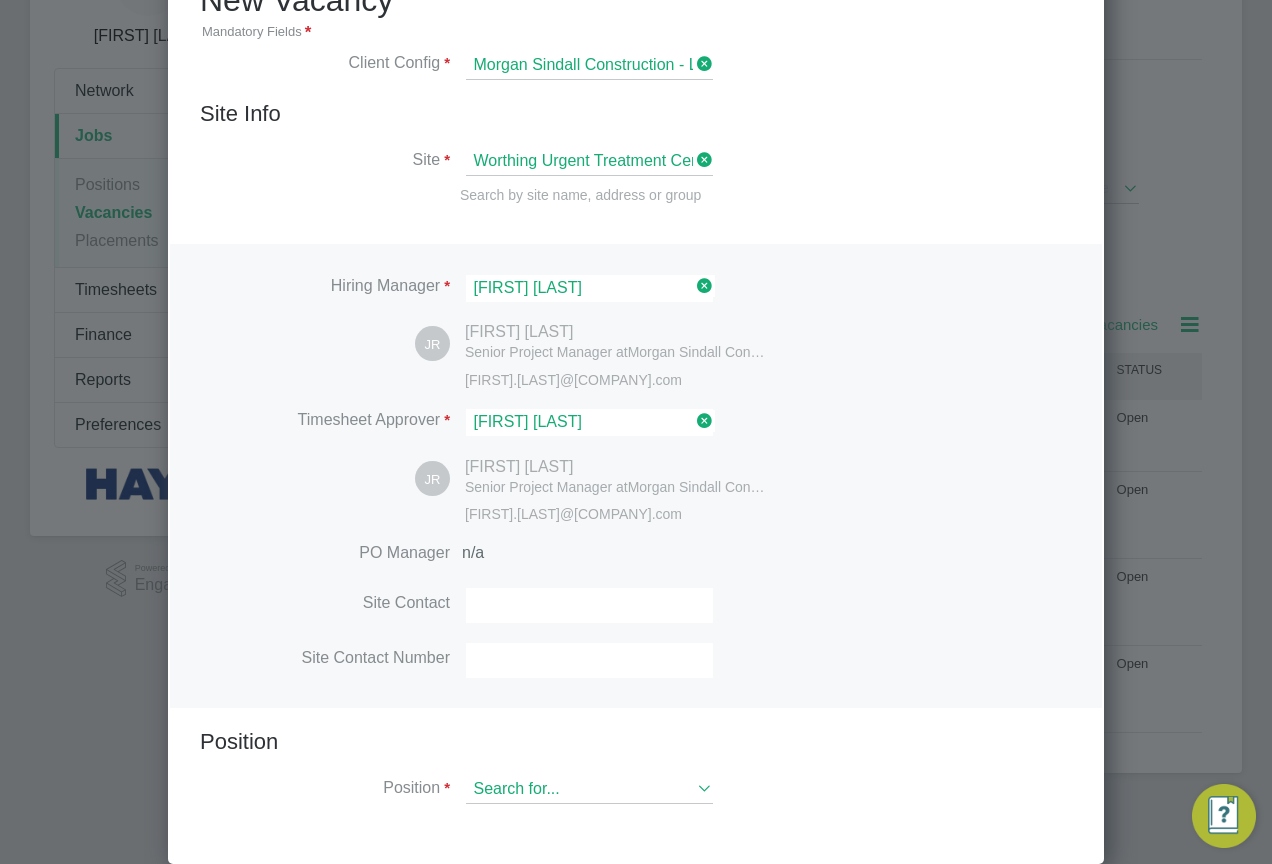 click on "Position Position" at bounding box center [636, 776] 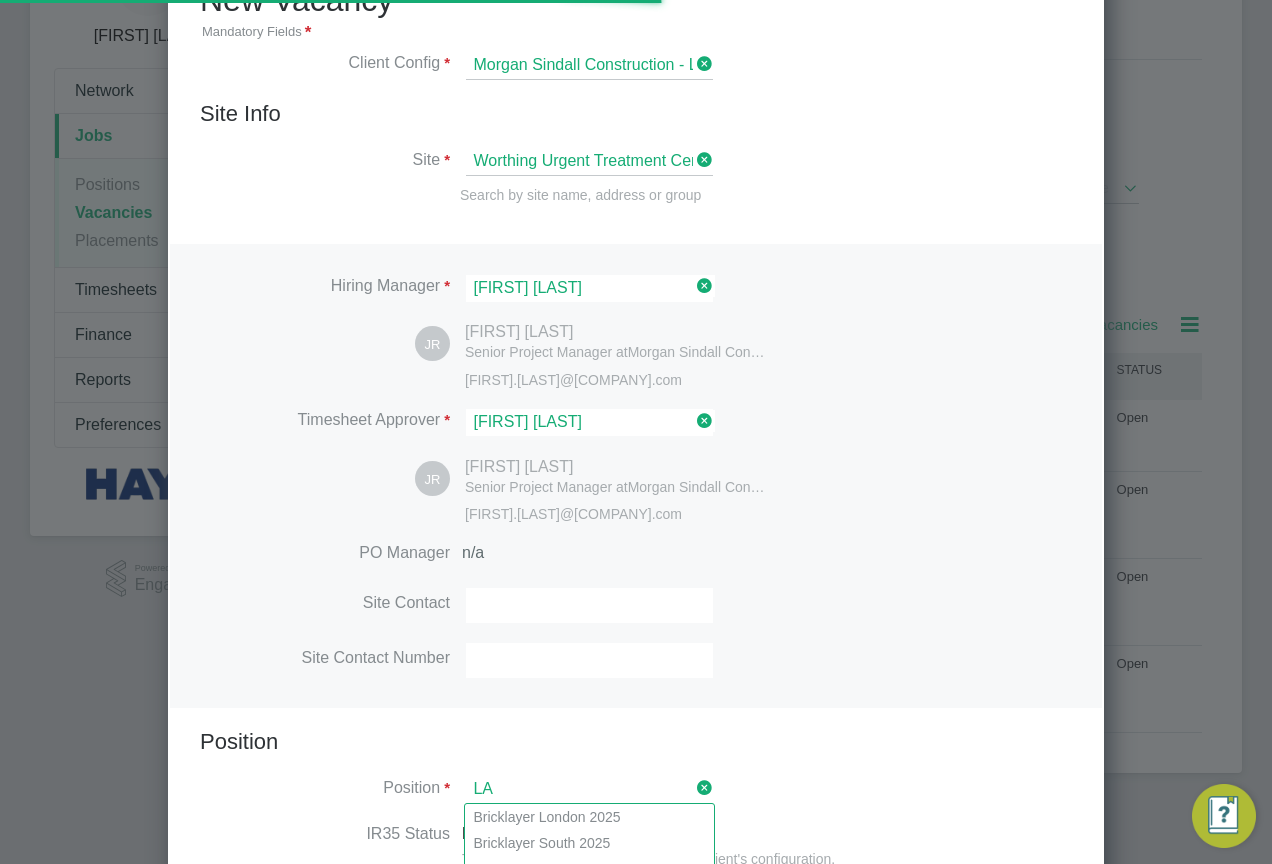scroll, scrollTop: 10, scrollLeft: 10, axis: both 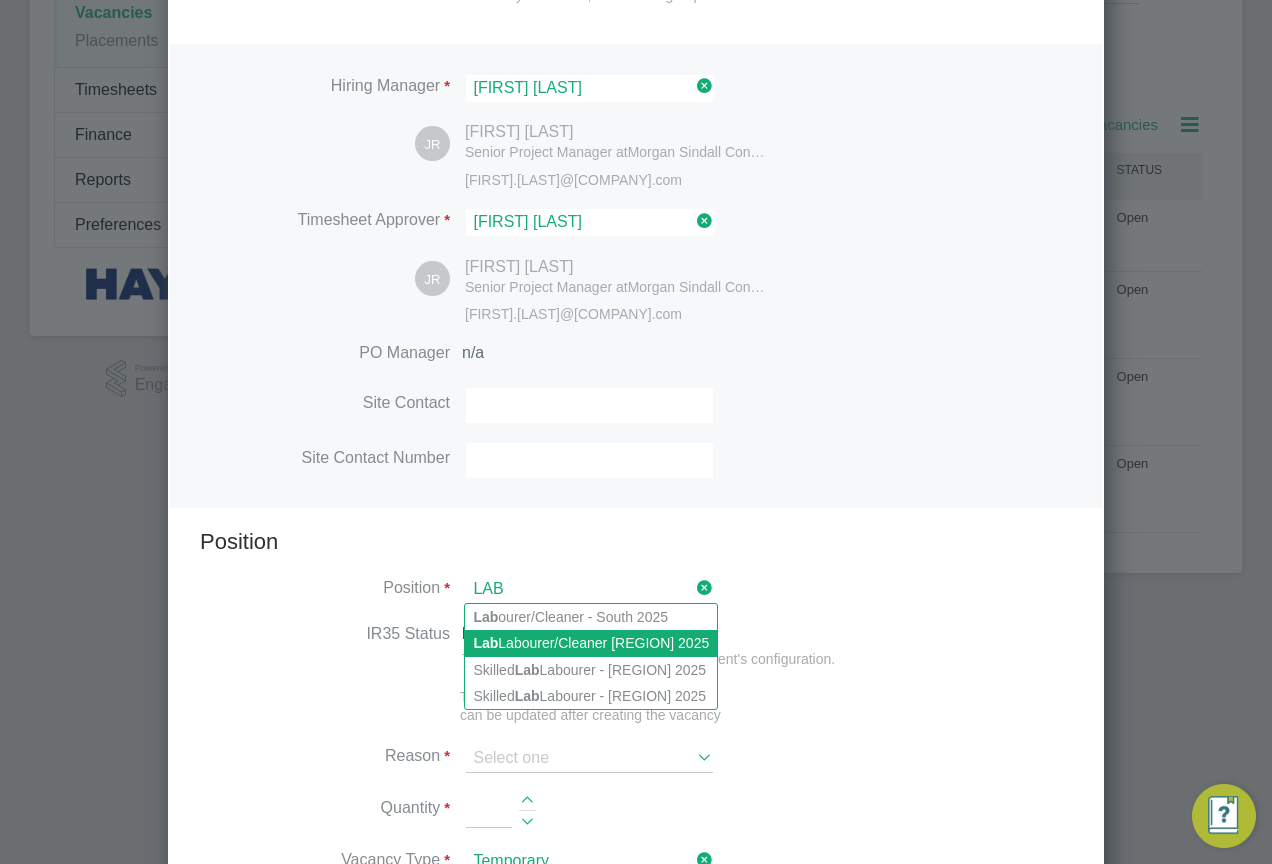 click on "Lab ourer/Cleaner London 2025" 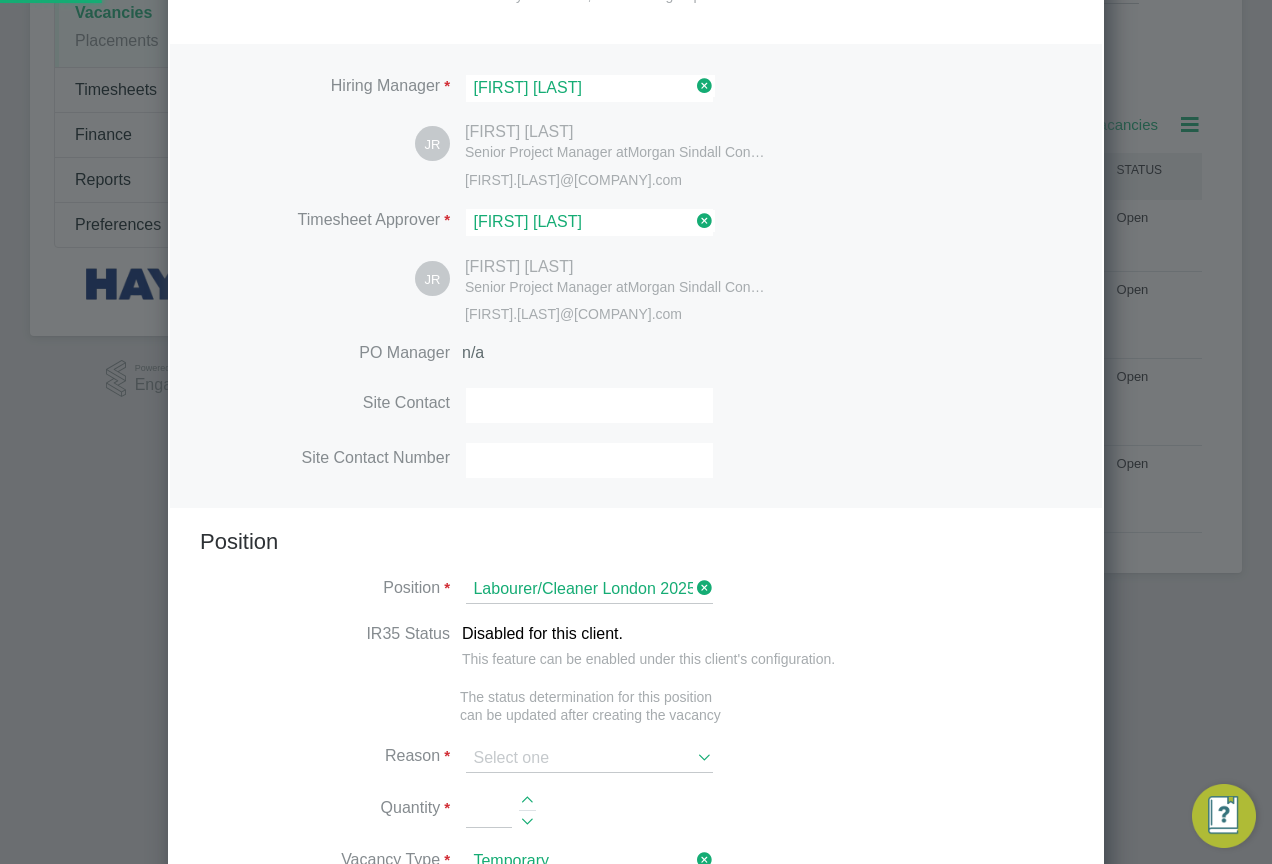 scroll, scrollTop: 524, scrollLeft: 0, axis: vertical 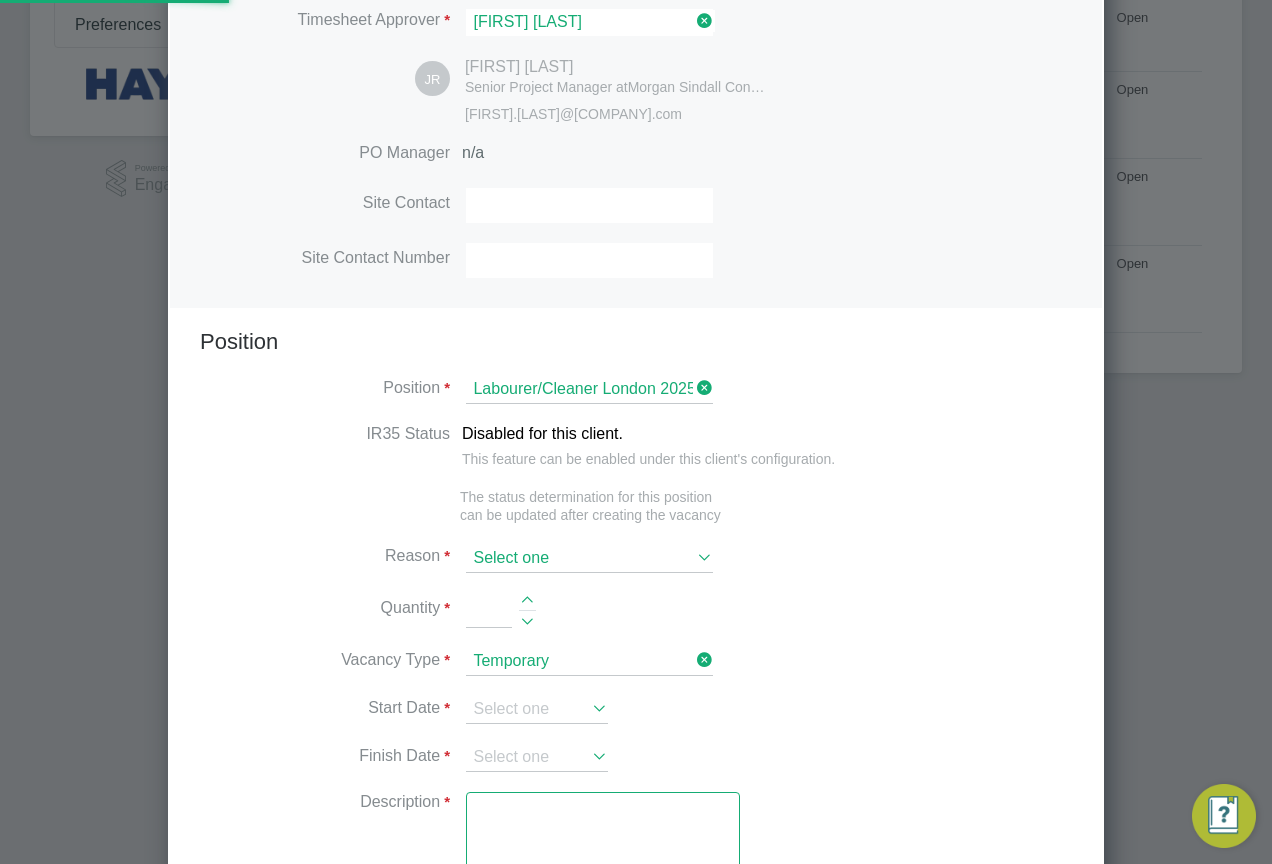 click at bounding box center (589, 559) 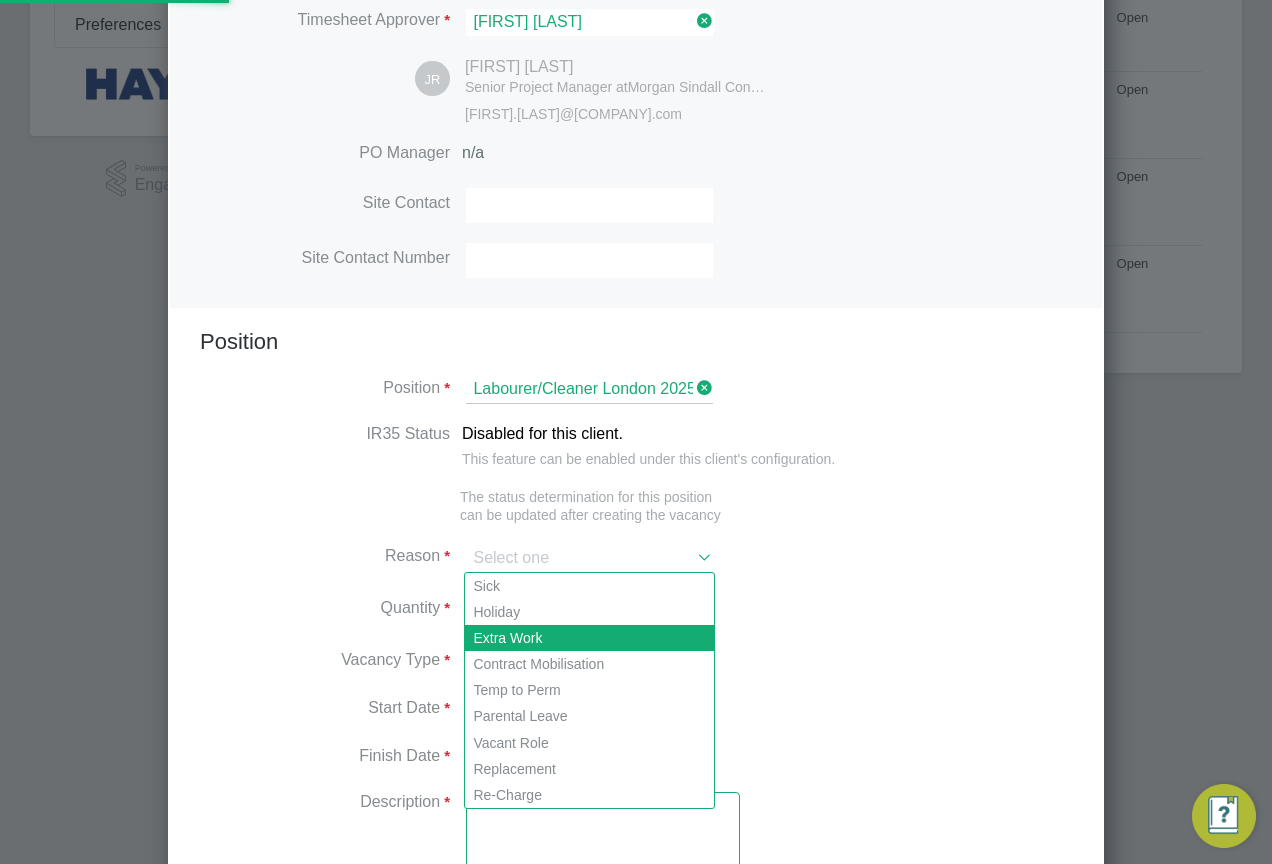 click on "Extra Work" 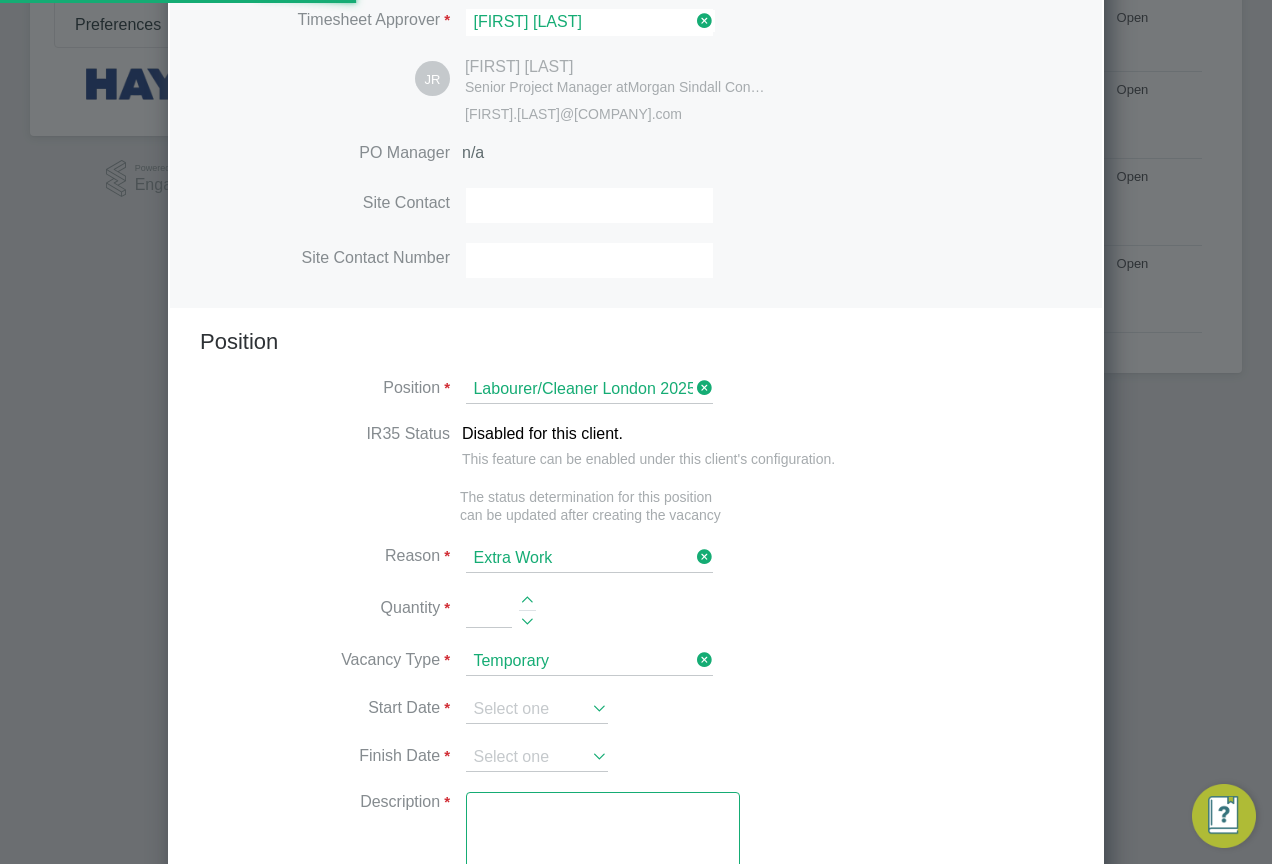 click at bounding box center (527, 603) 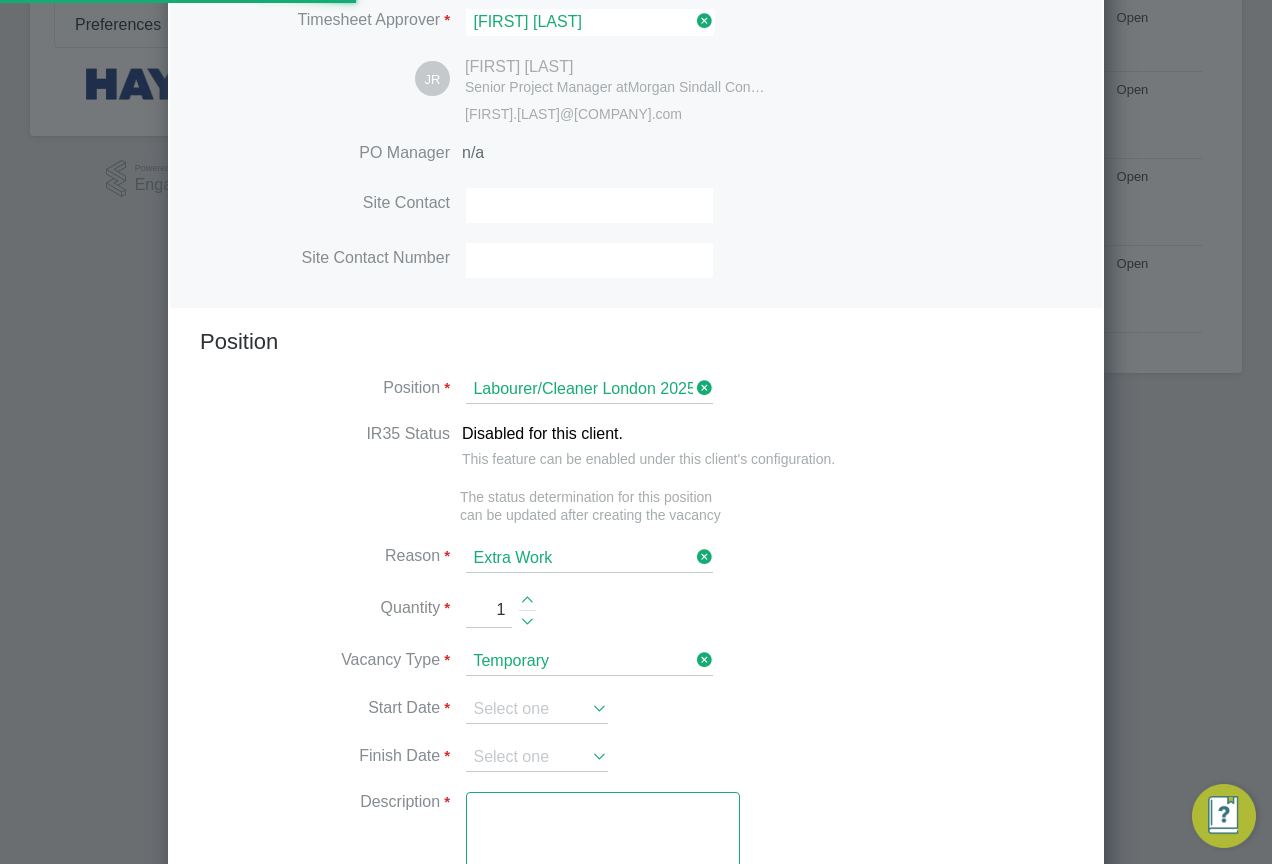 type on "Attend to site amenities, toilets, offices, drying rooms, canteen etc. Occasional offloading, sweeping and clearance of rubbish etc.
Sweeping site, removing of rubbish, unloading and transporting of materials etc. under close supervision
PREFERABLE QUALIFICATION
Manual Handling" 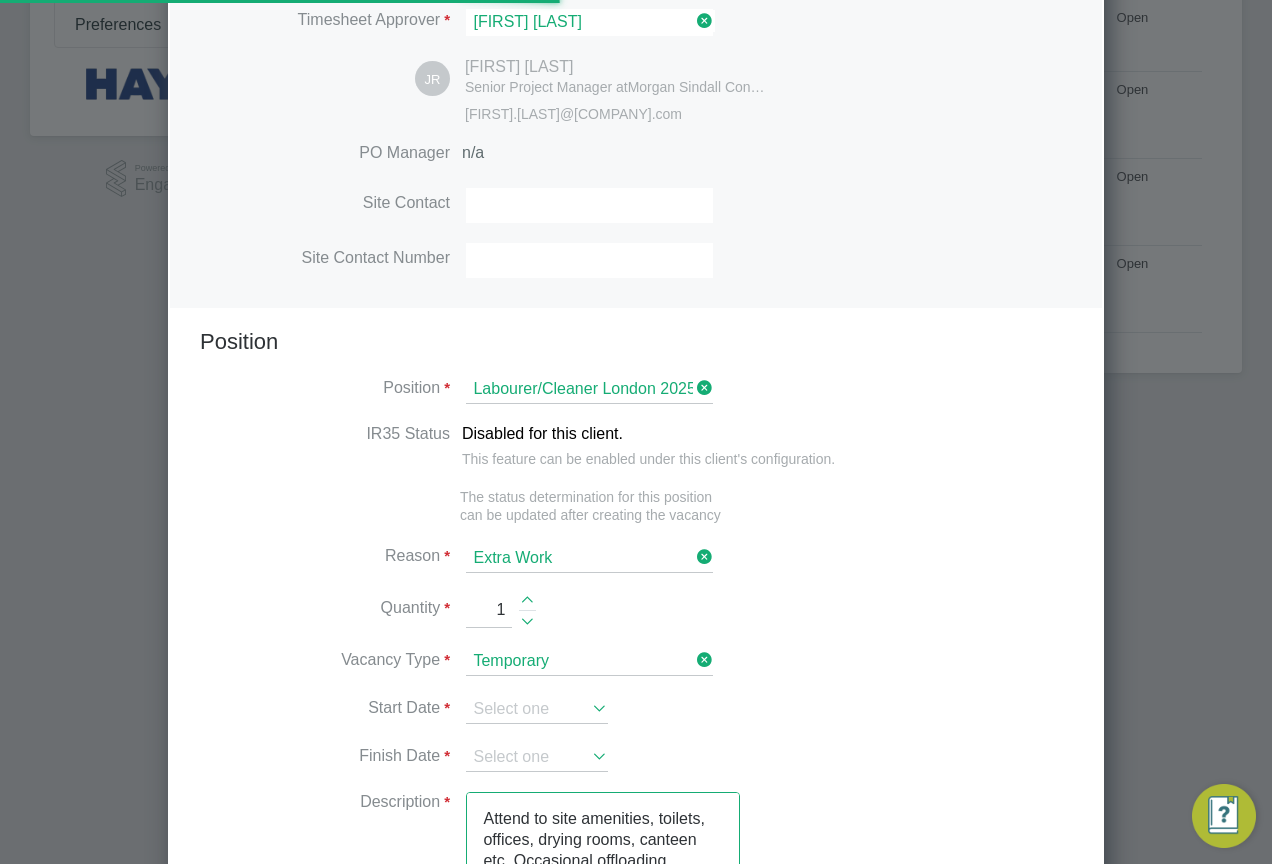 scroll, scrollTop: 10, scrollLeft: 10, axis: both 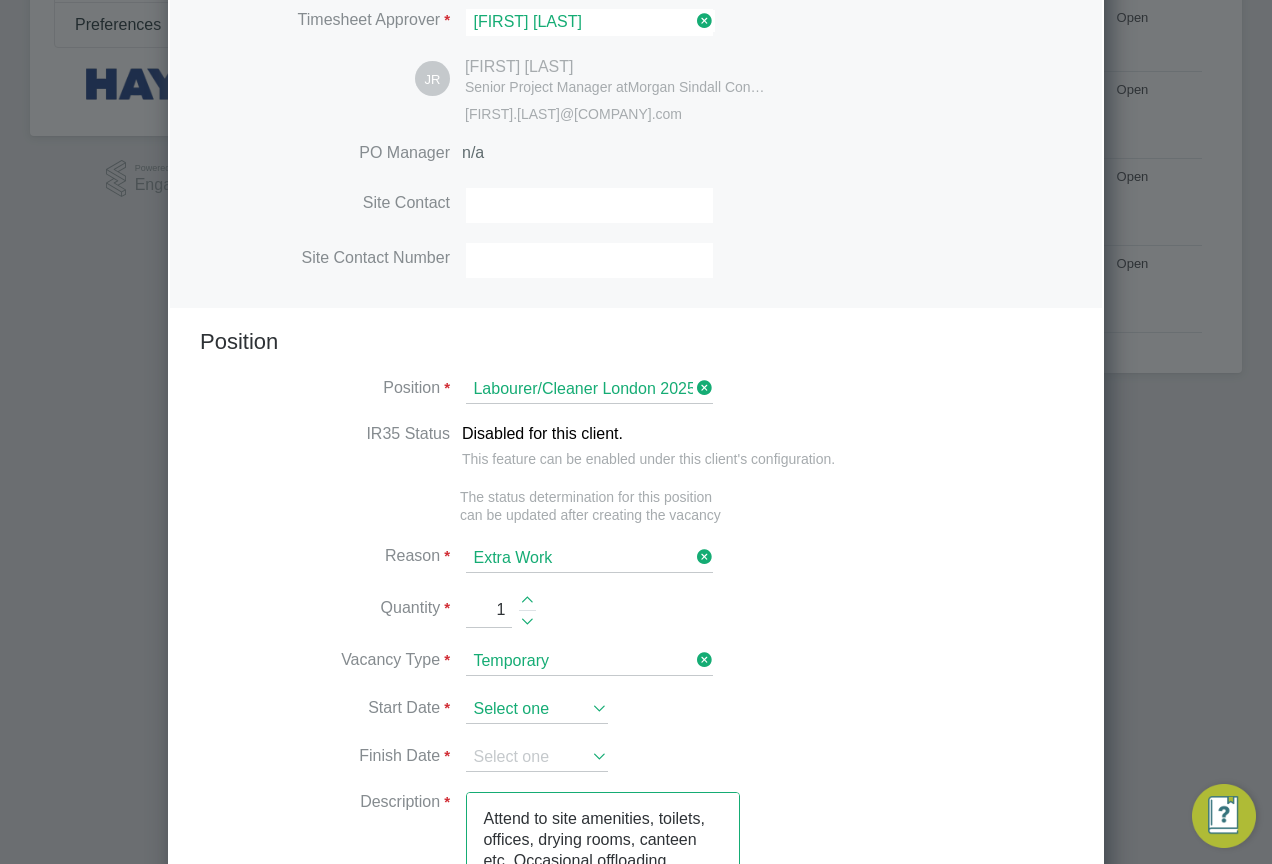 click at bounding box center [537, 710] 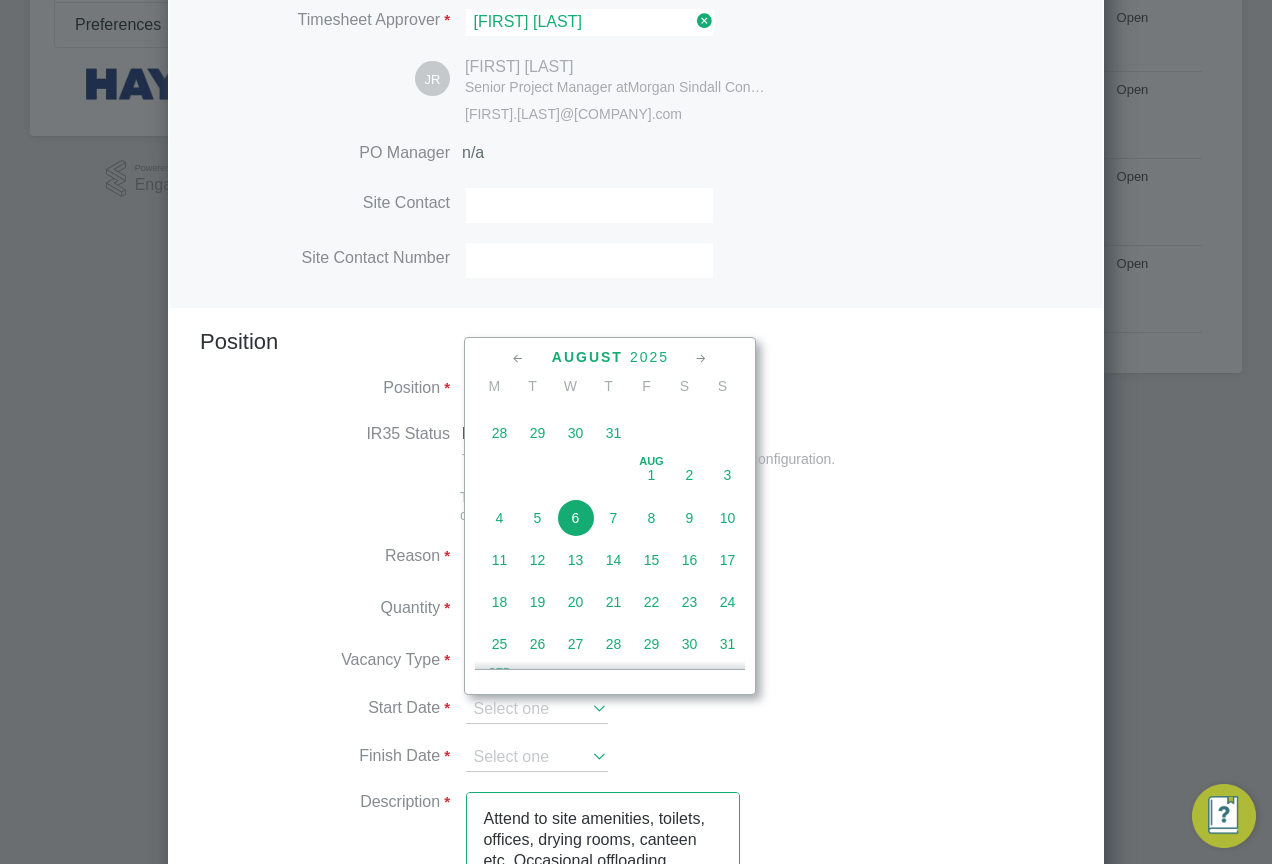click on "6" 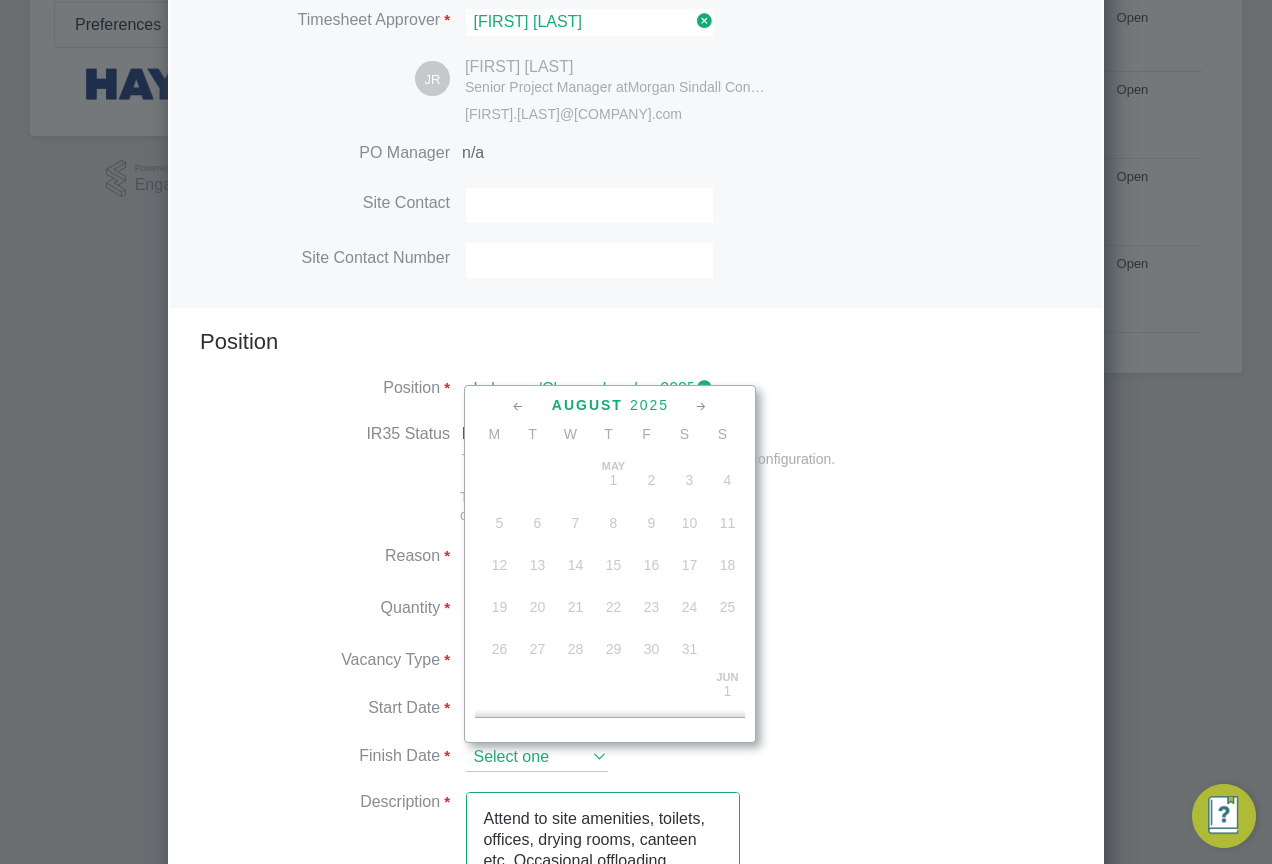 click at bounding box center (537, 758) 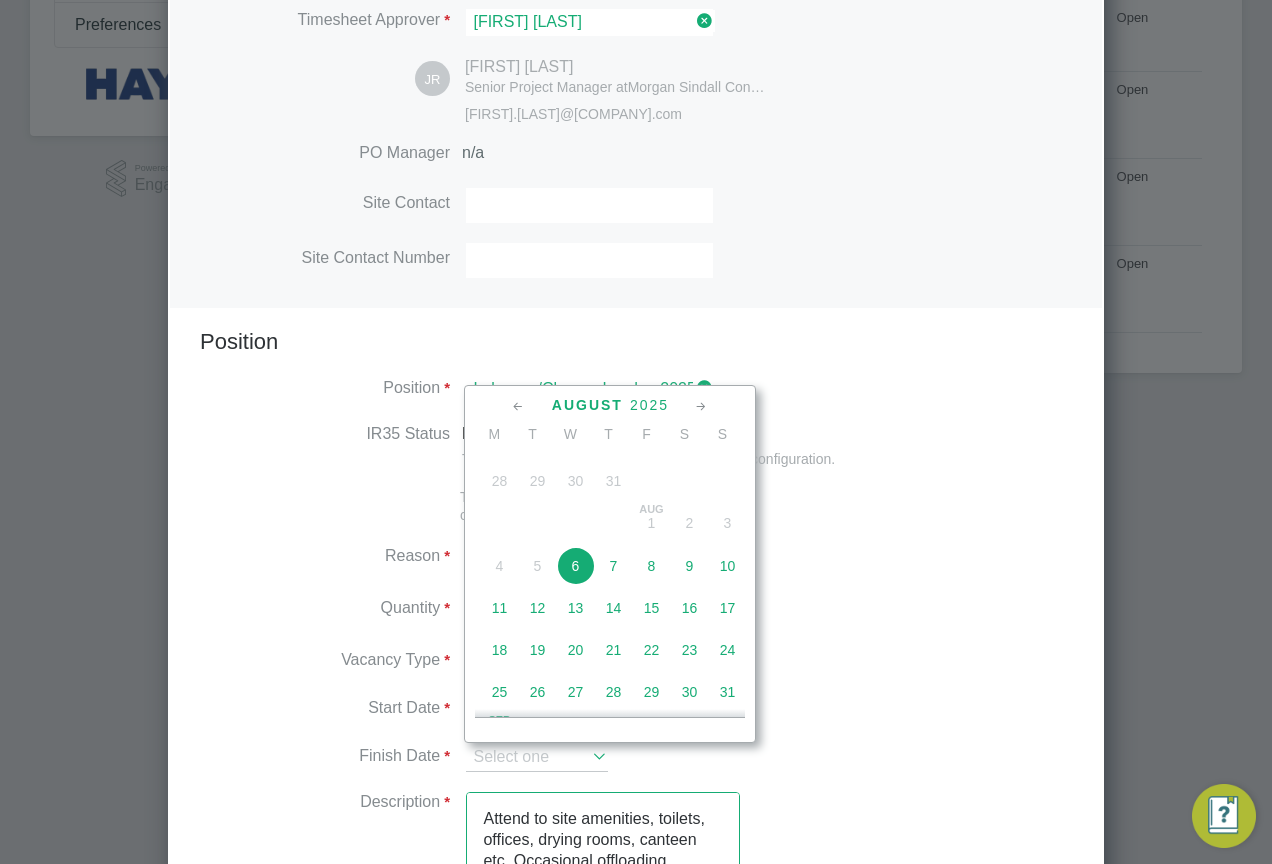 click on "7" 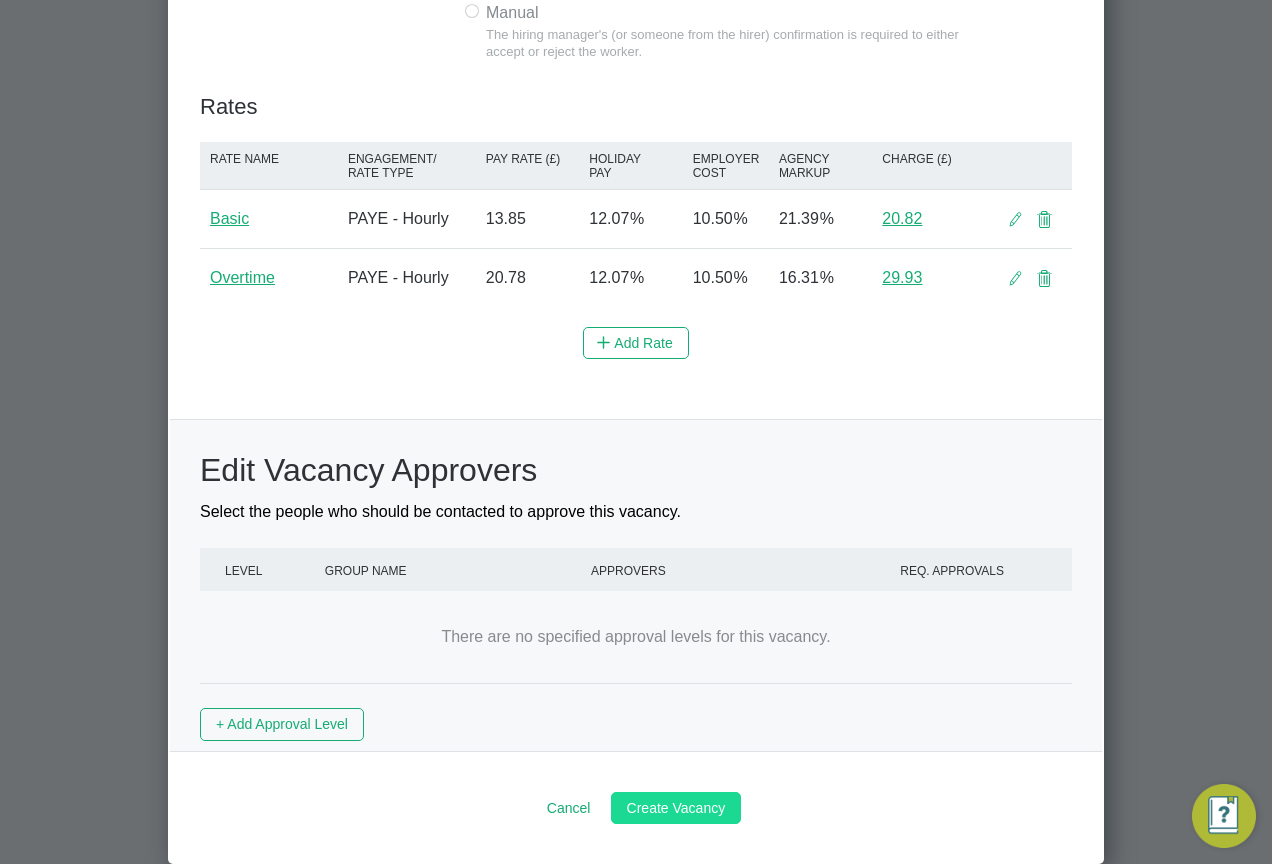 click on "Create Vacancy" at bounding box center [676, 808] 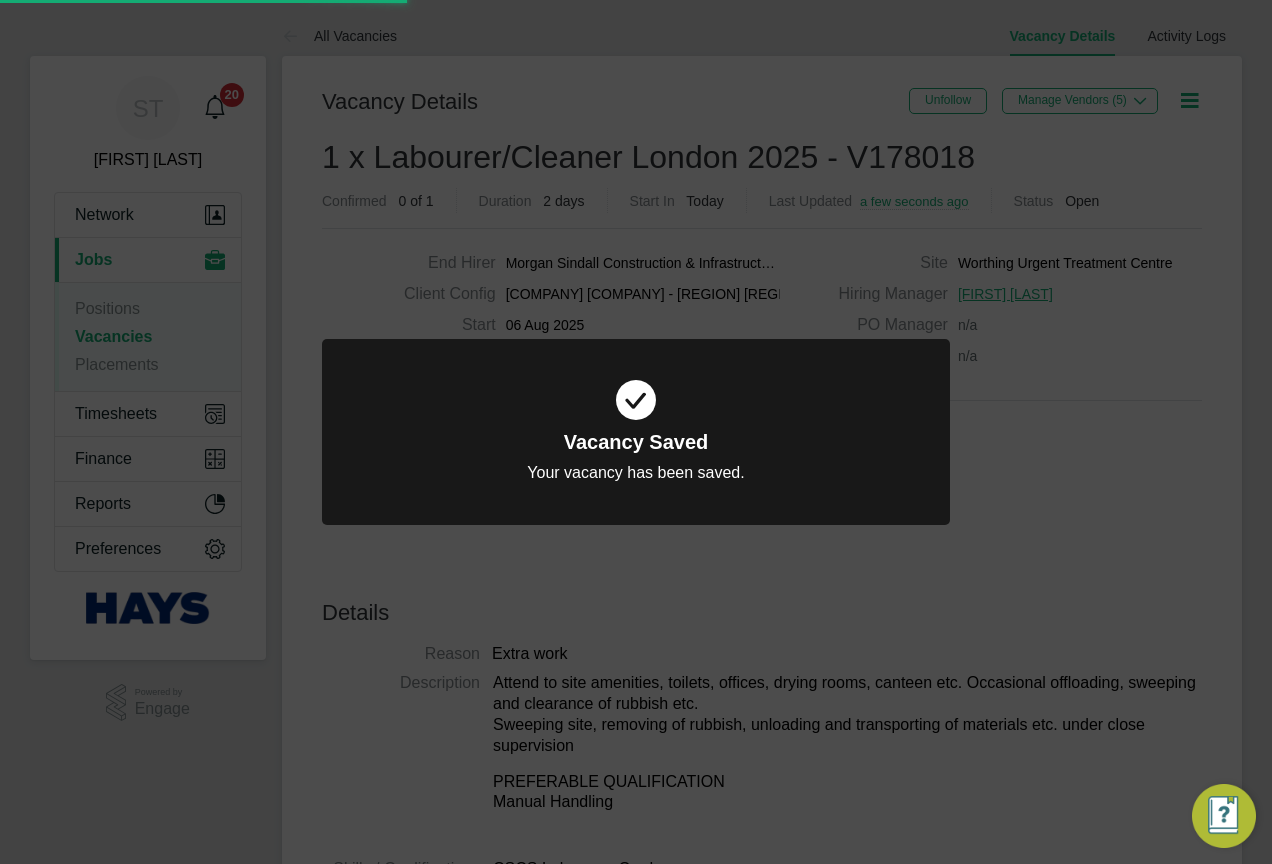 click on "Vacancy Saved Your vacancy has been saved. Cancel Okay" 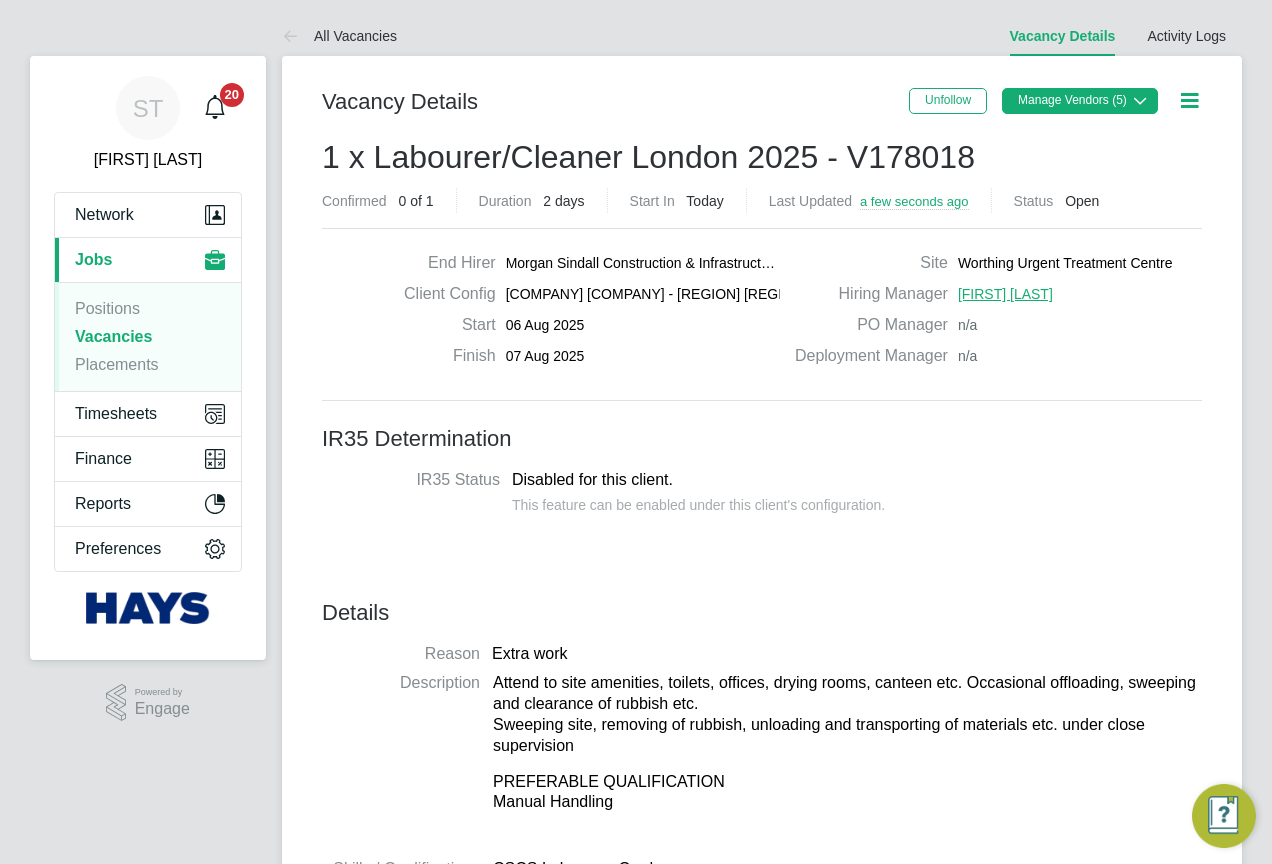 click on "Manage Vendors (5)" 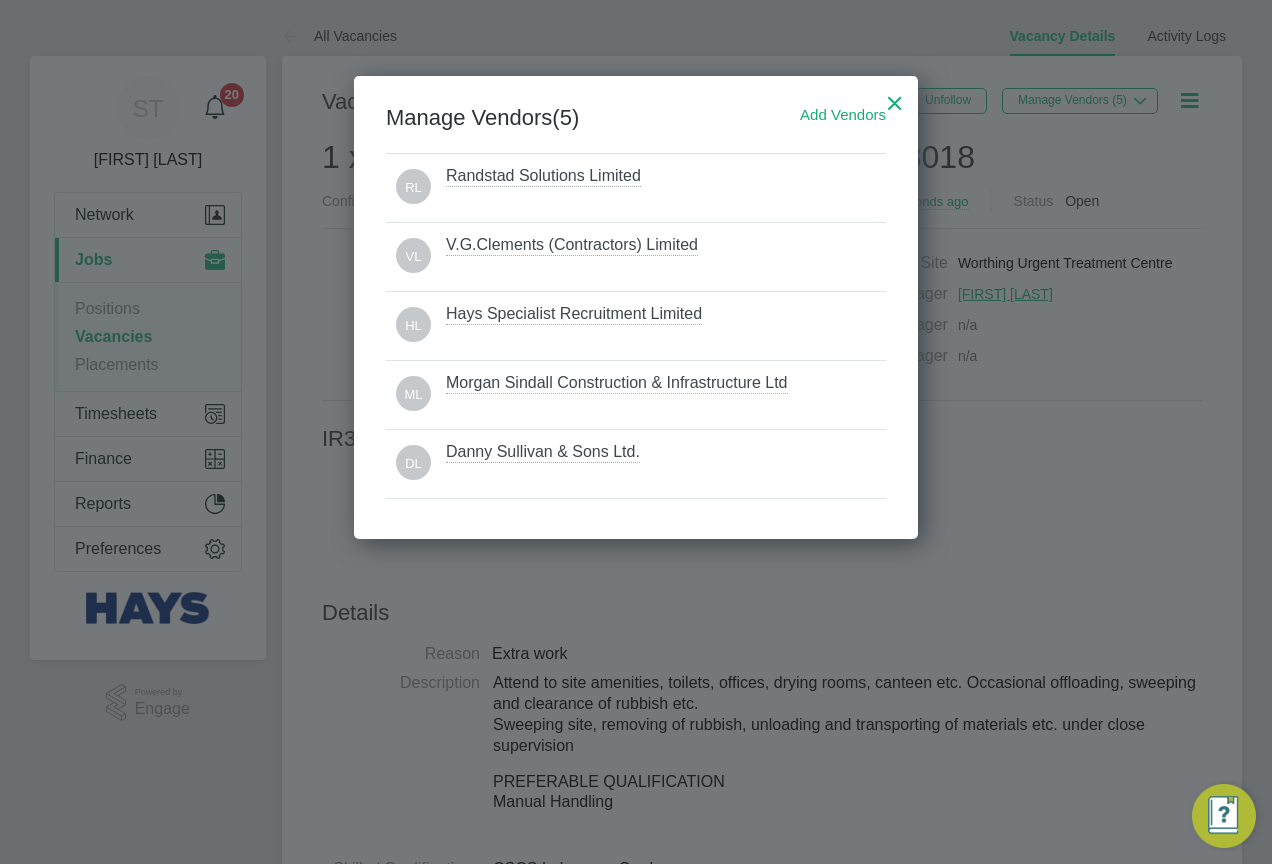 click at bounding box center [895, 98] 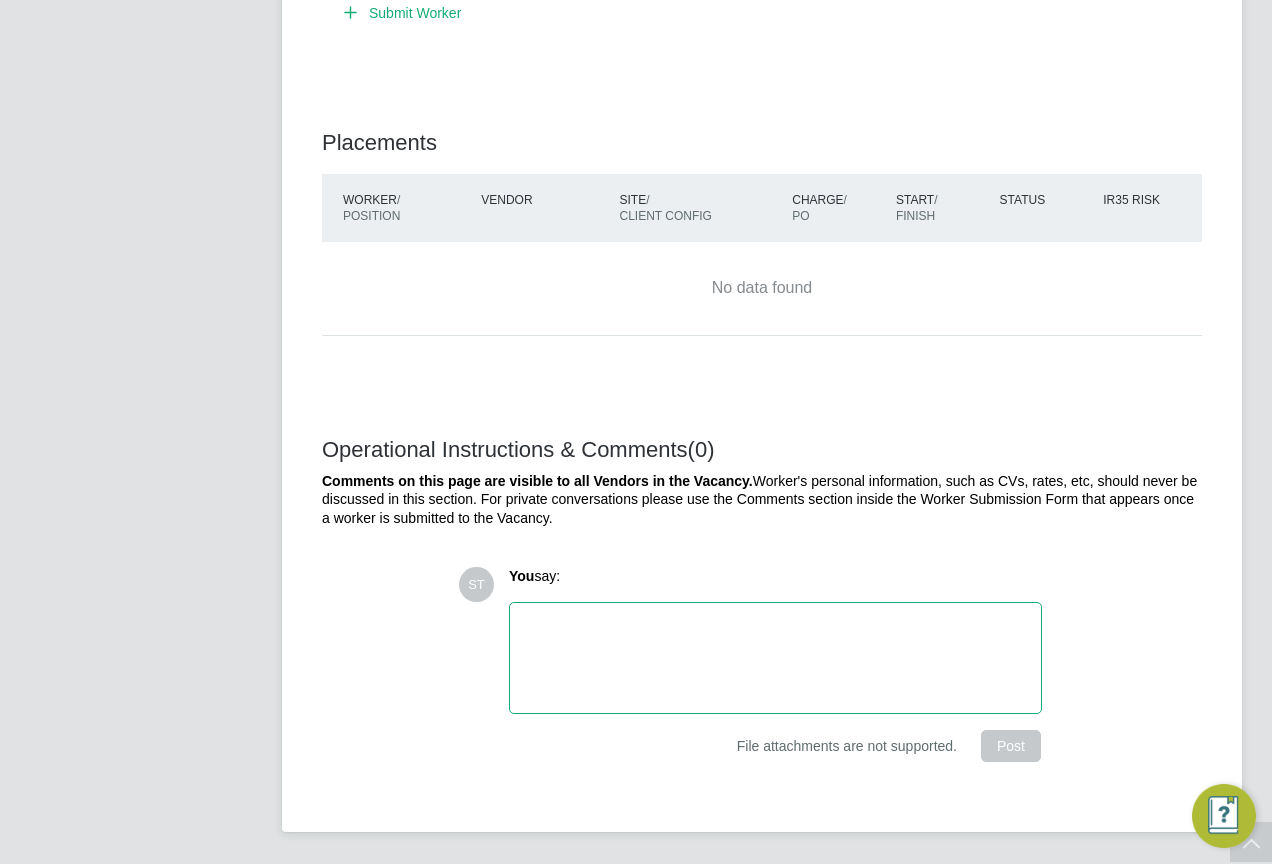 click on "Operational Instructions & Comments  (0) Comments on this page are visible to all Vendors in the Vacancy.
Worker's personal information, such as CVs, rates, etc, should never be discussed in this section. For private conversations please
use the Comments section inside the Worker Submission Form that appears once a worker is submitted to the Vacancy. ST You  say: Attachments are not supported File attachments are not supported.  Post" 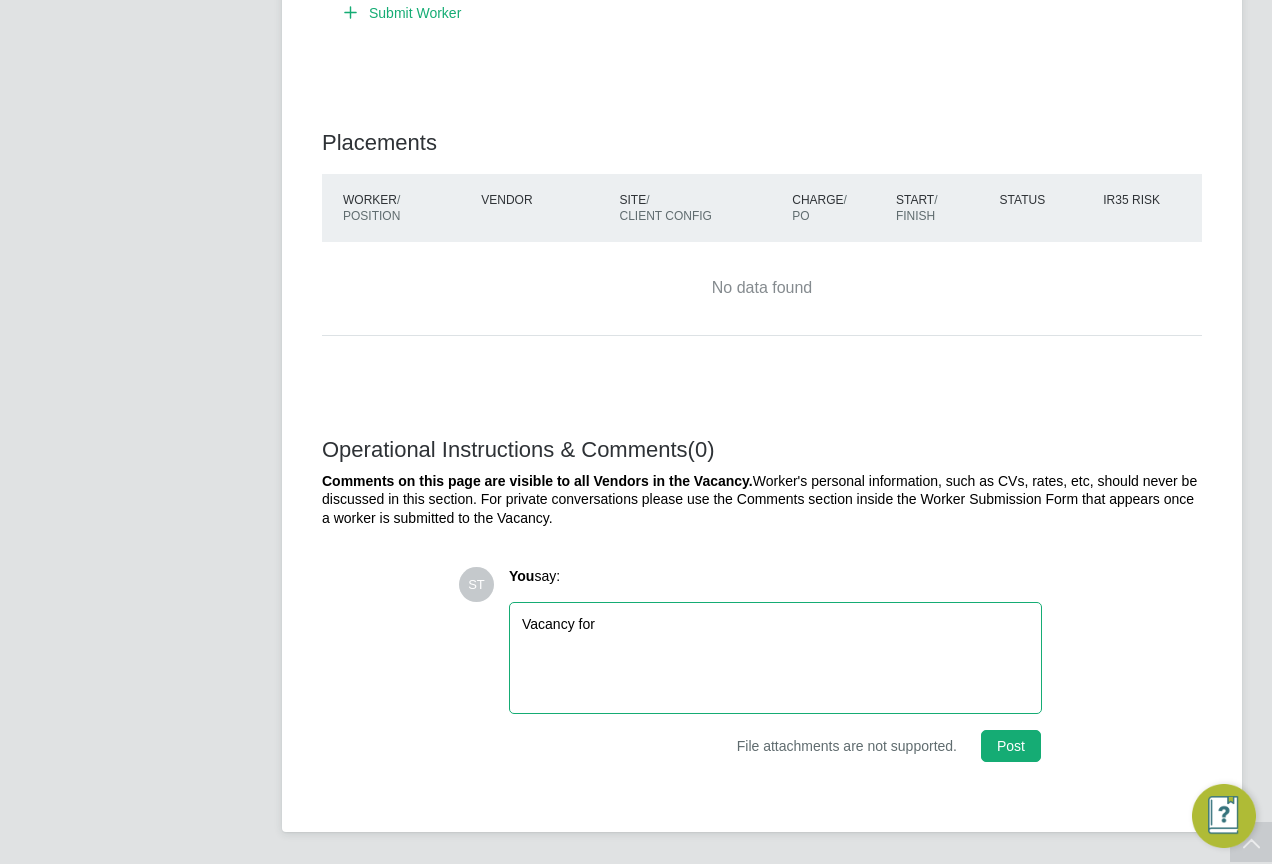 click on "Vacancy for" 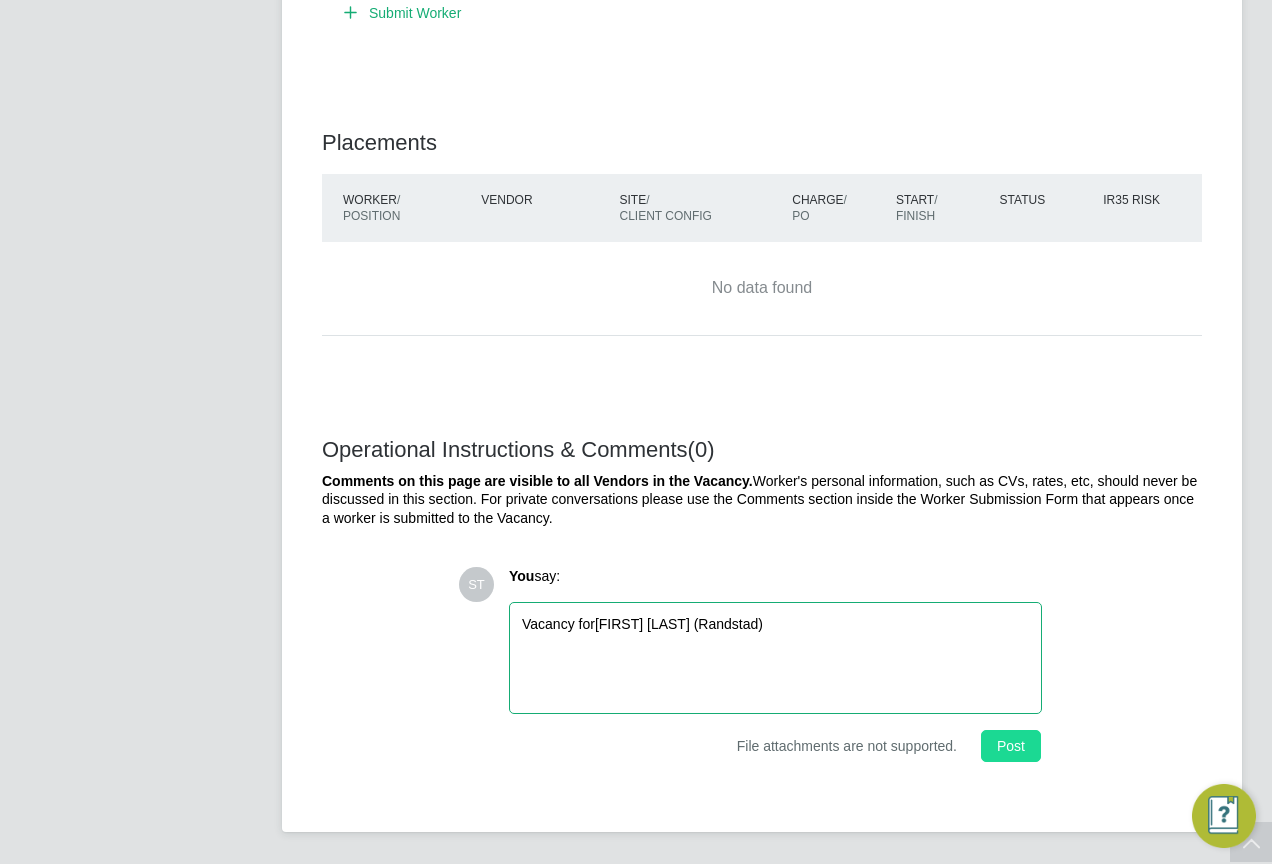 click on "Post" 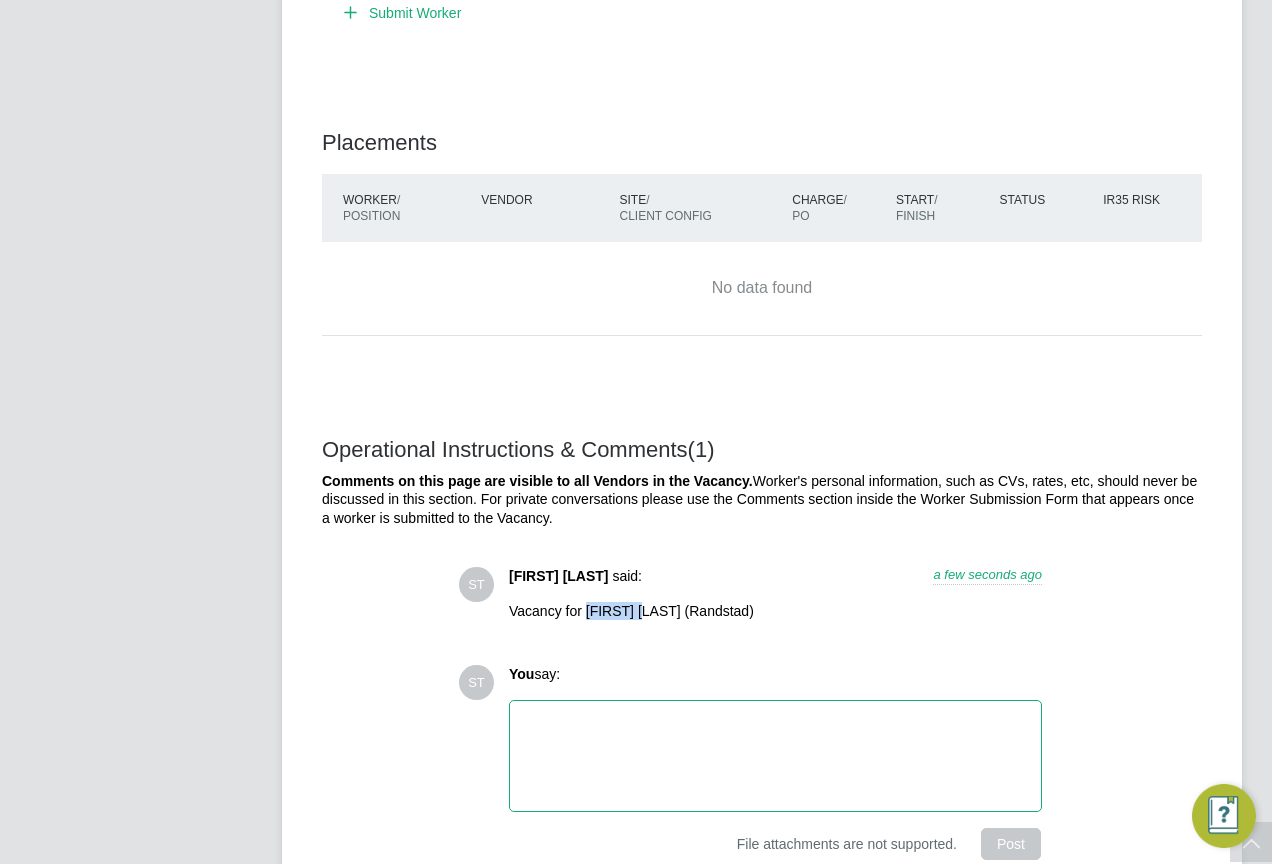drag, startPoint x: 587, startPoint y: 614, endPoint x: 648, endPoint y: 614, distance: 61 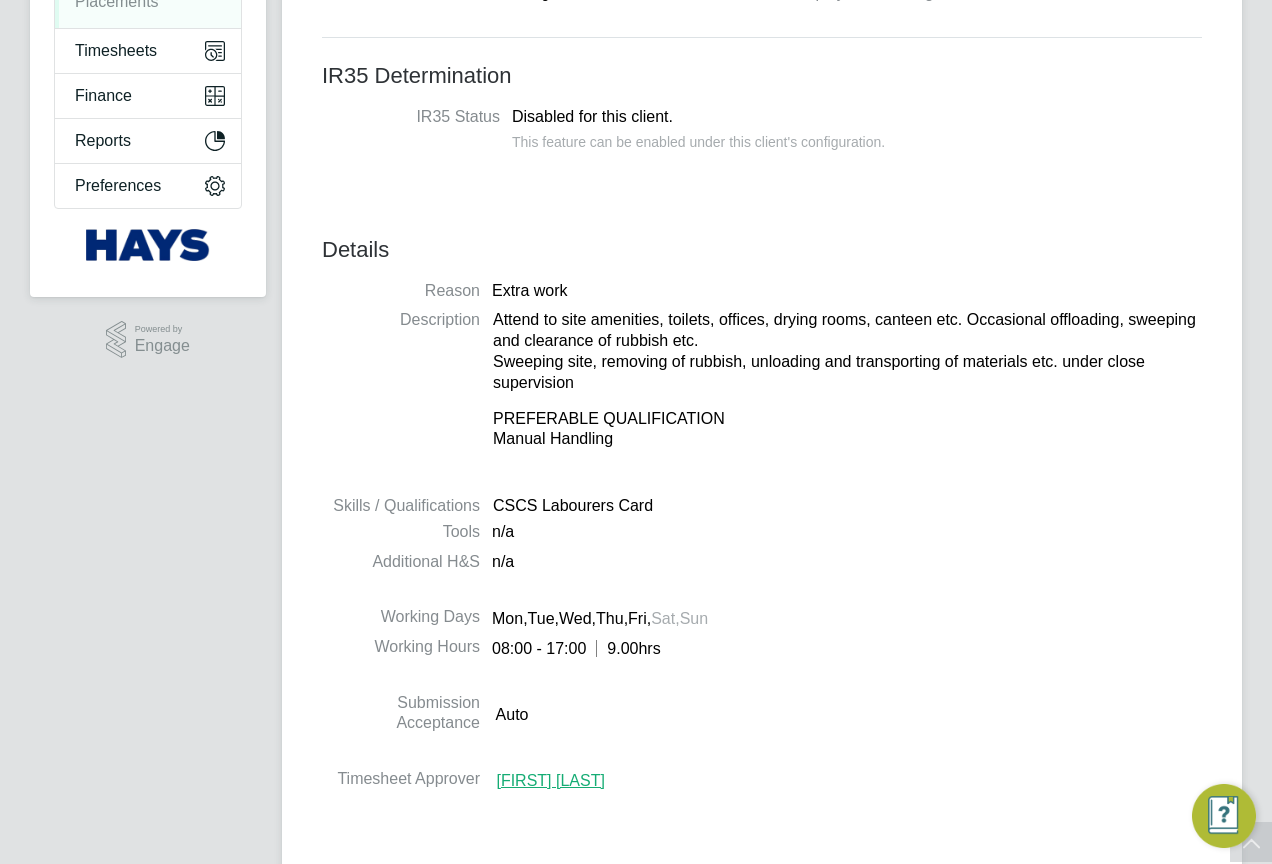 scroll, scrollTop: 104, scrollLeft: 0, axis: vertical 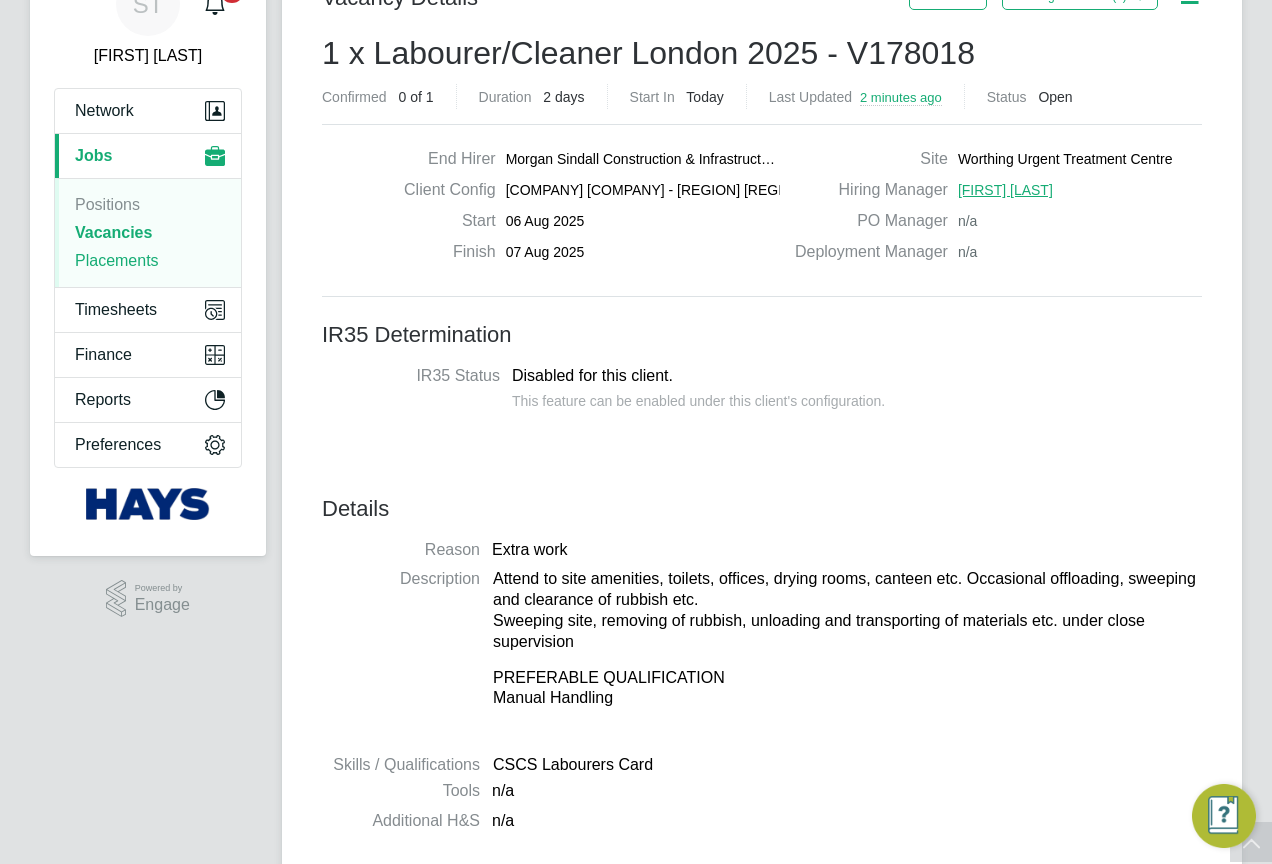 click on "Placements" at bounding box center [117, 260] 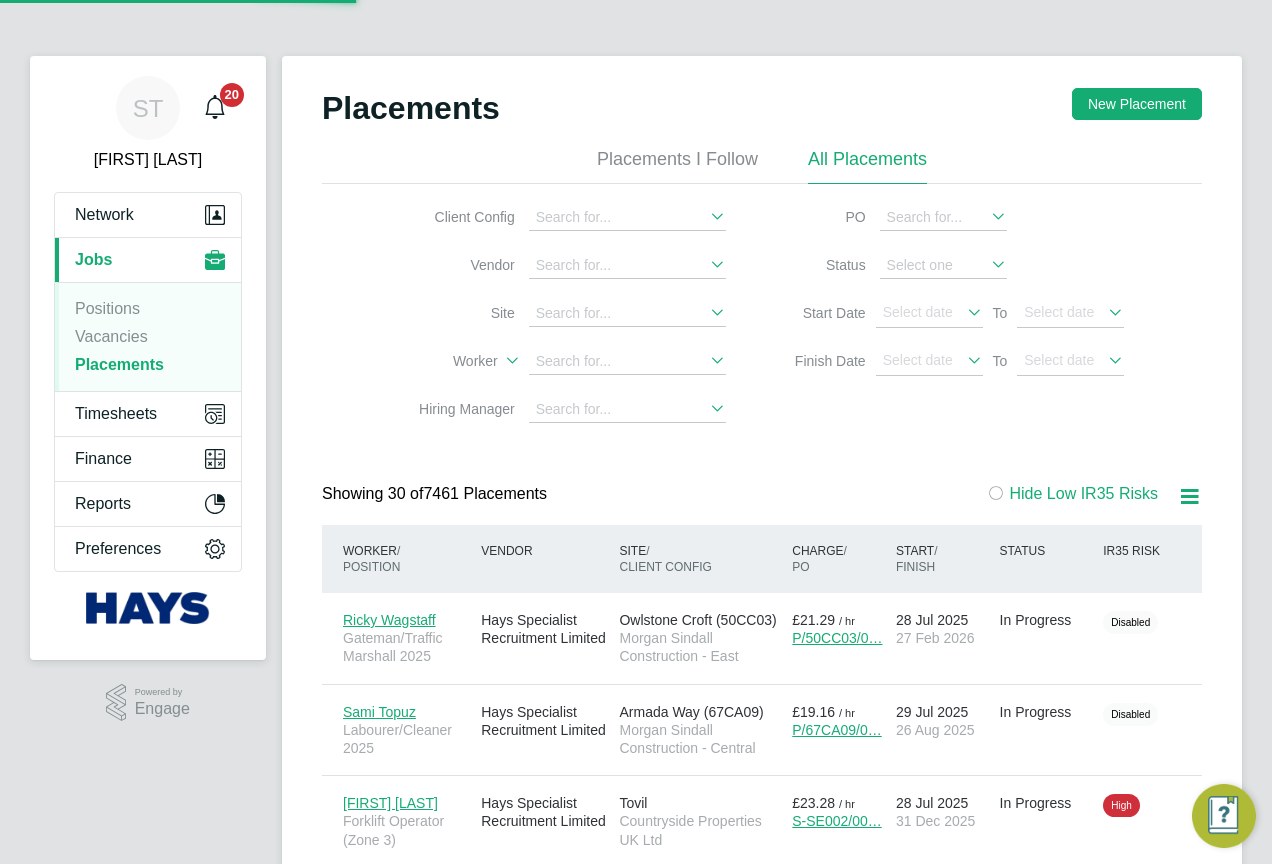 scroll, scrollTop: 10, scrollLeft: 10, axis: both 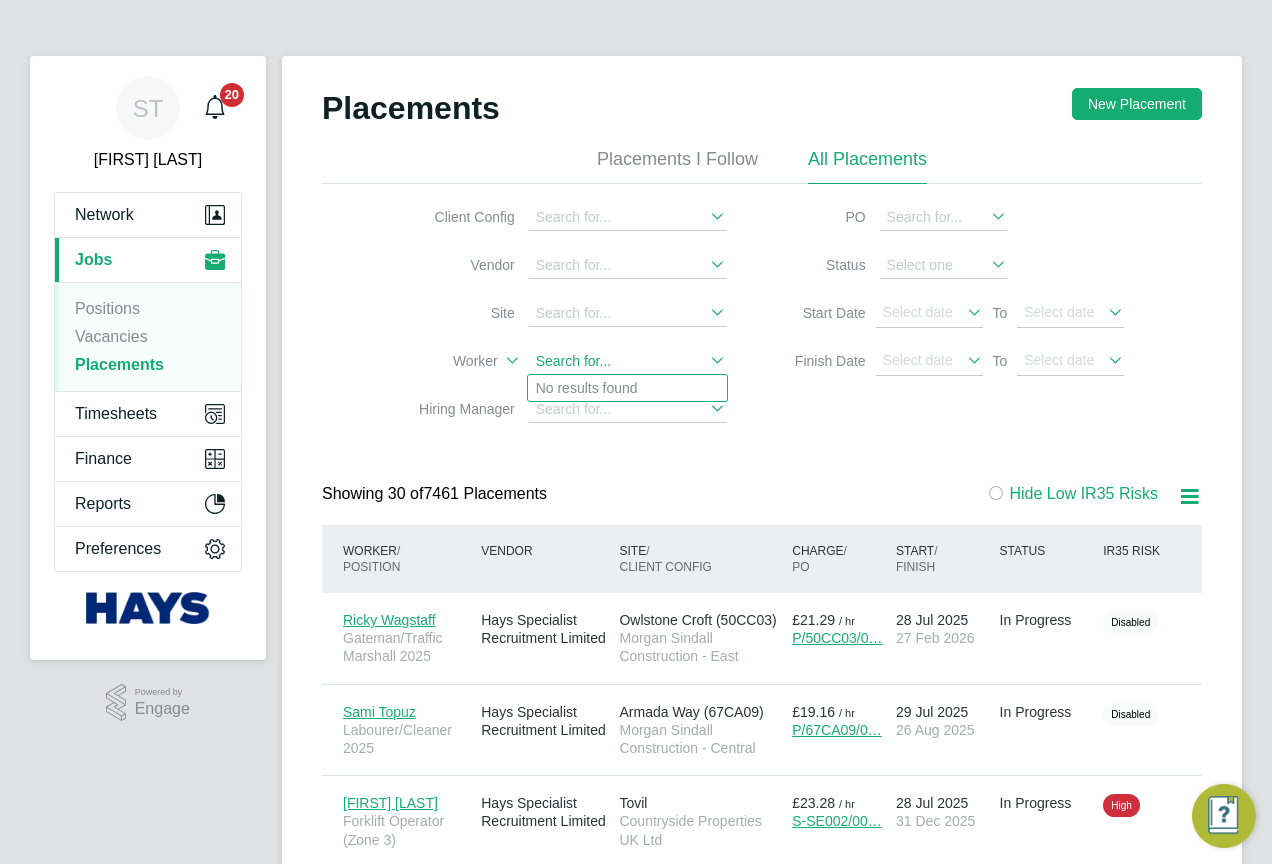 click 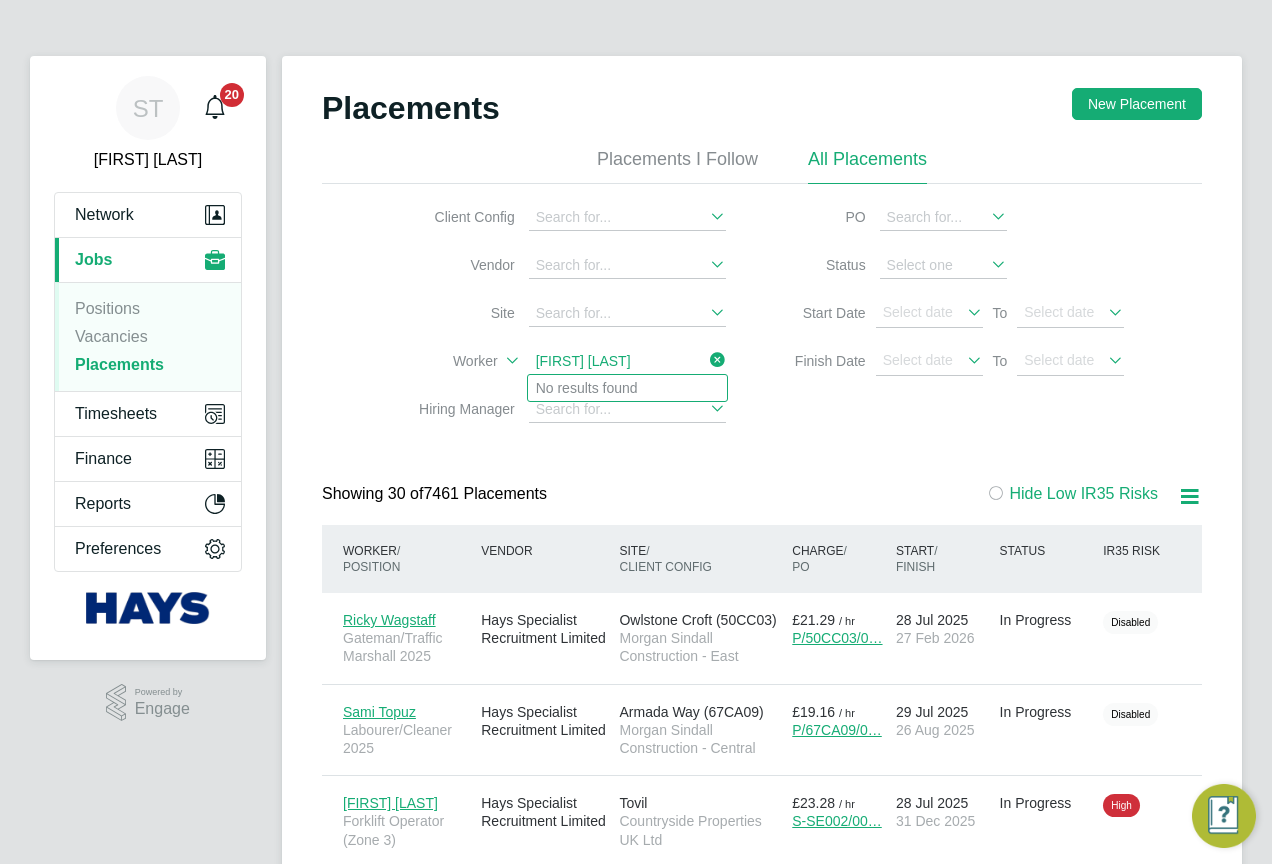 type on "Scott davis" 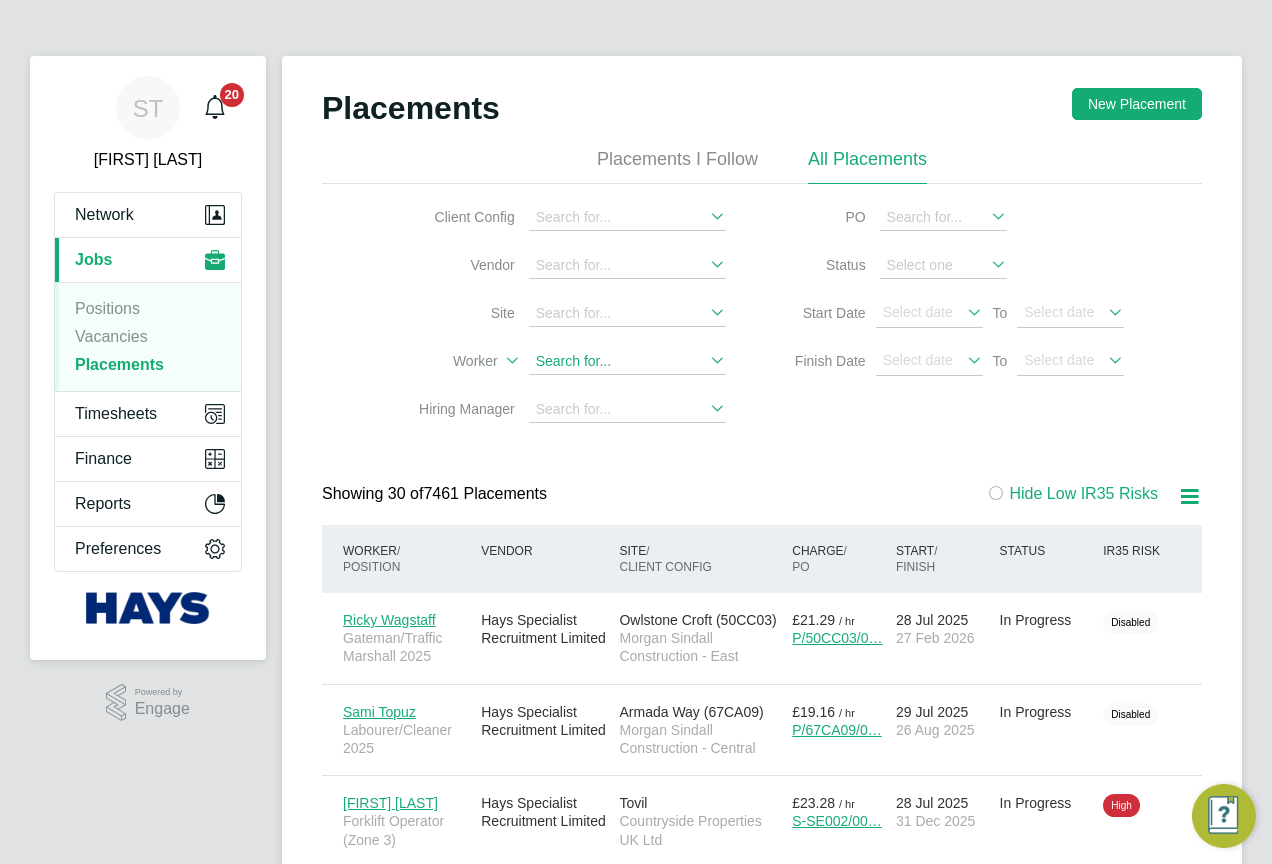 click 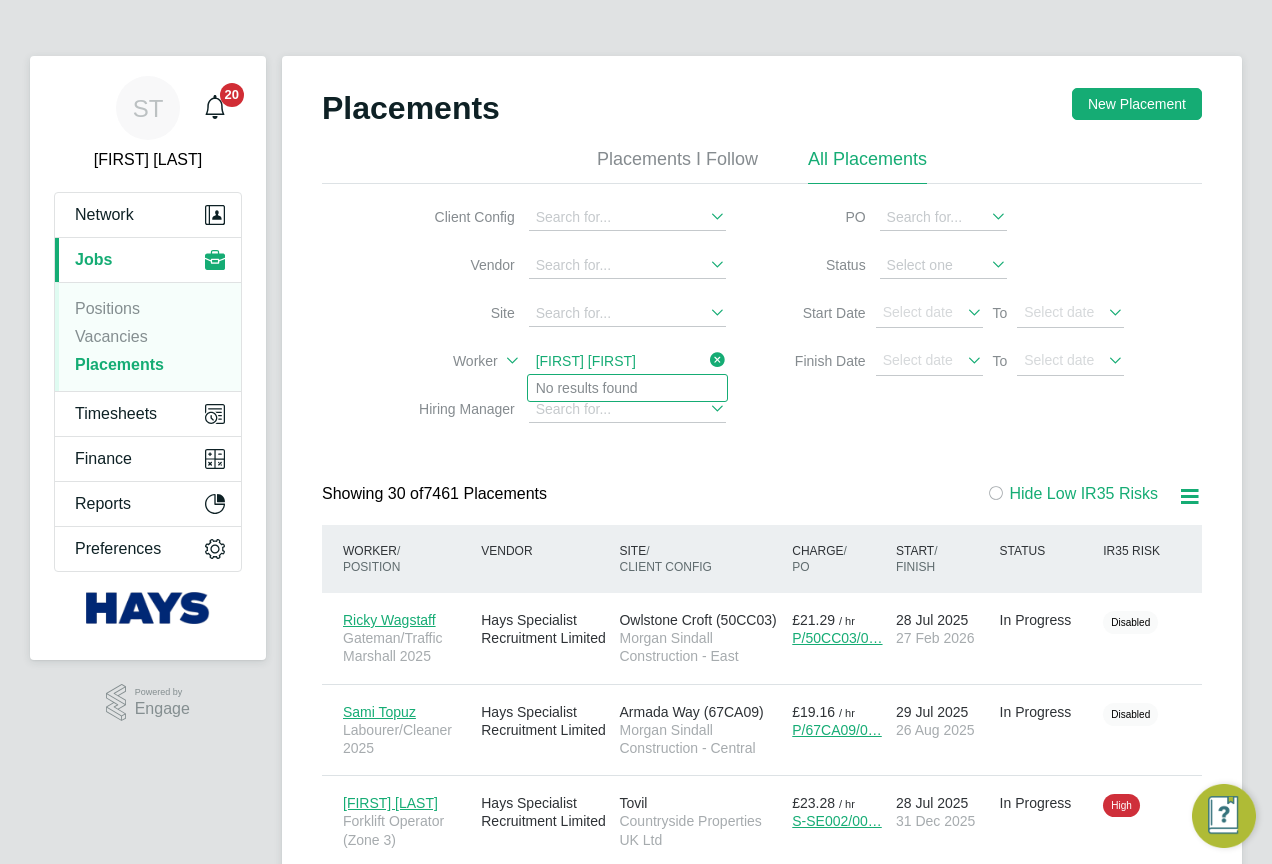 type on "TYler evans" 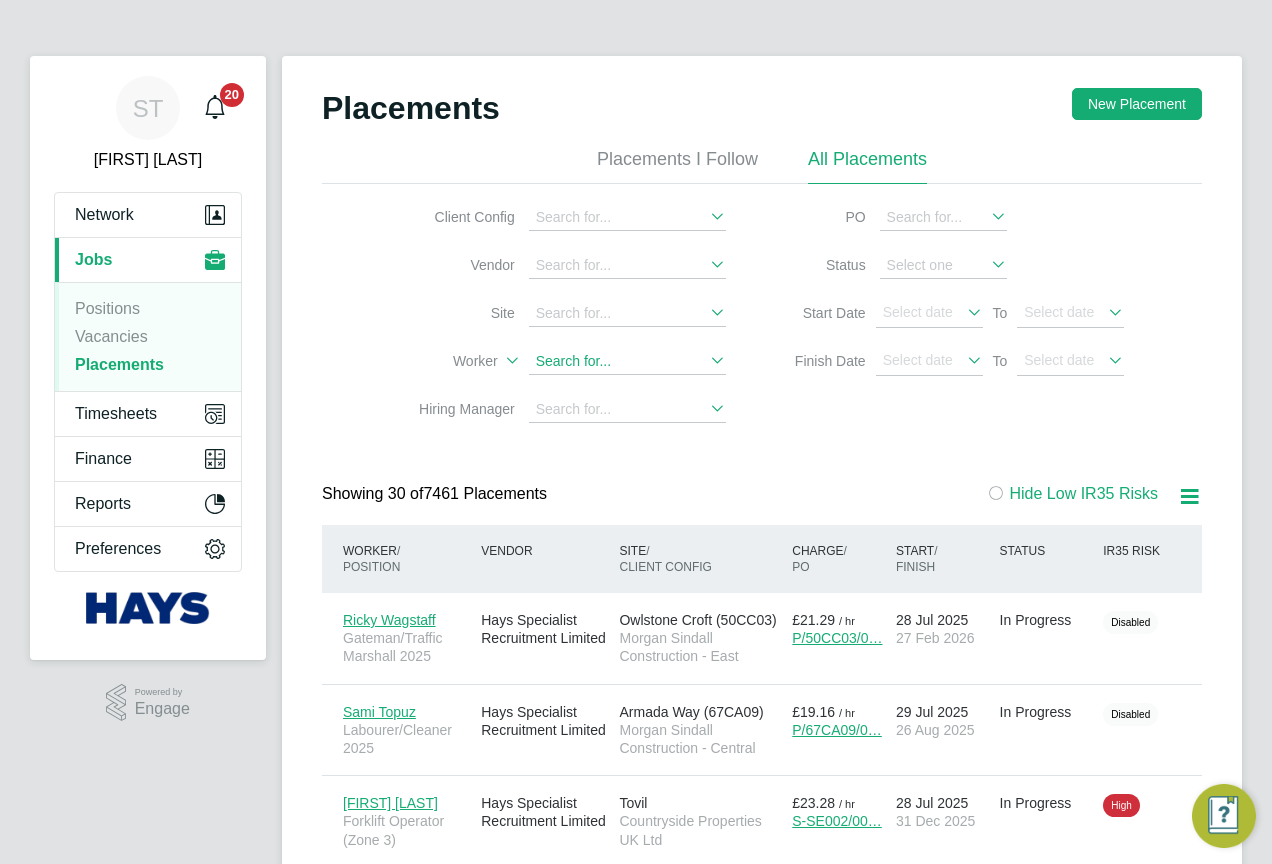 click 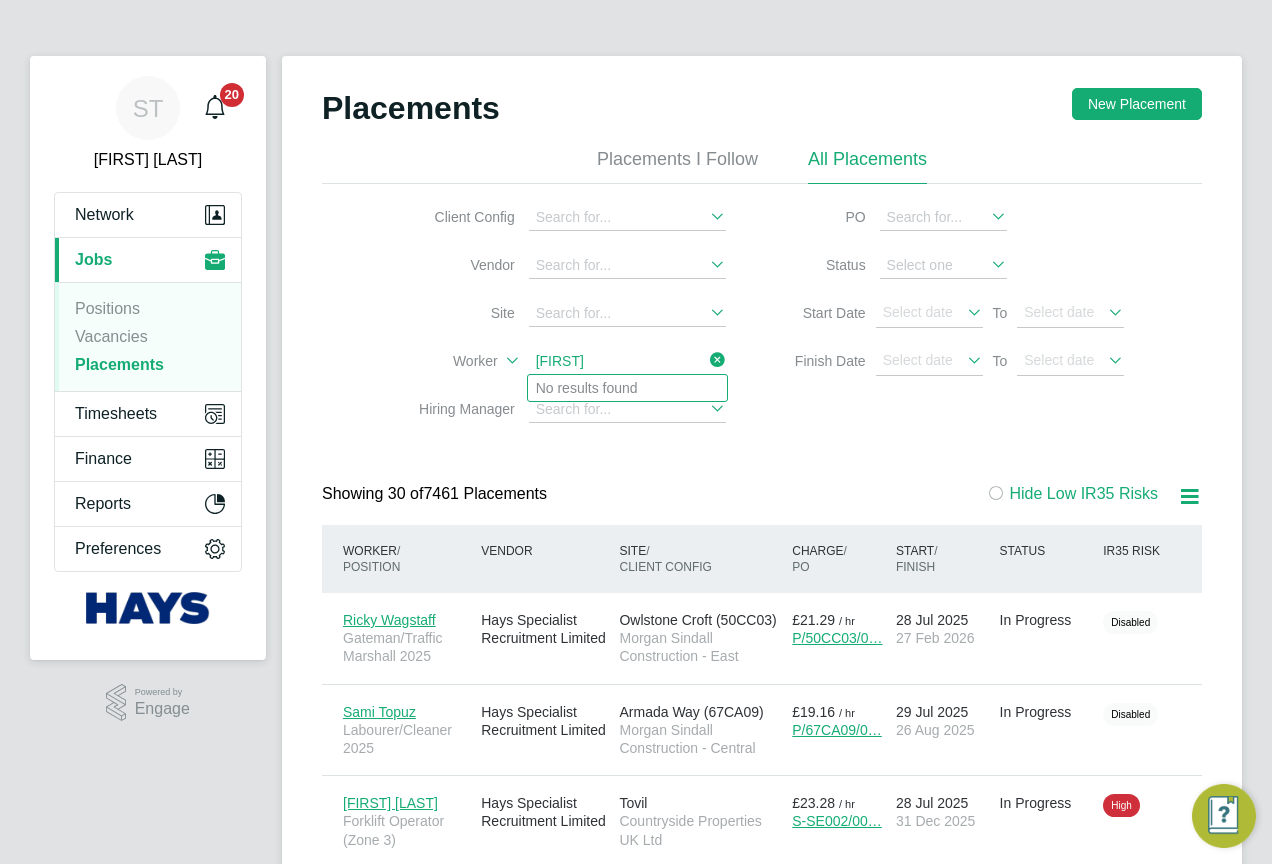 type on "Ashiana" 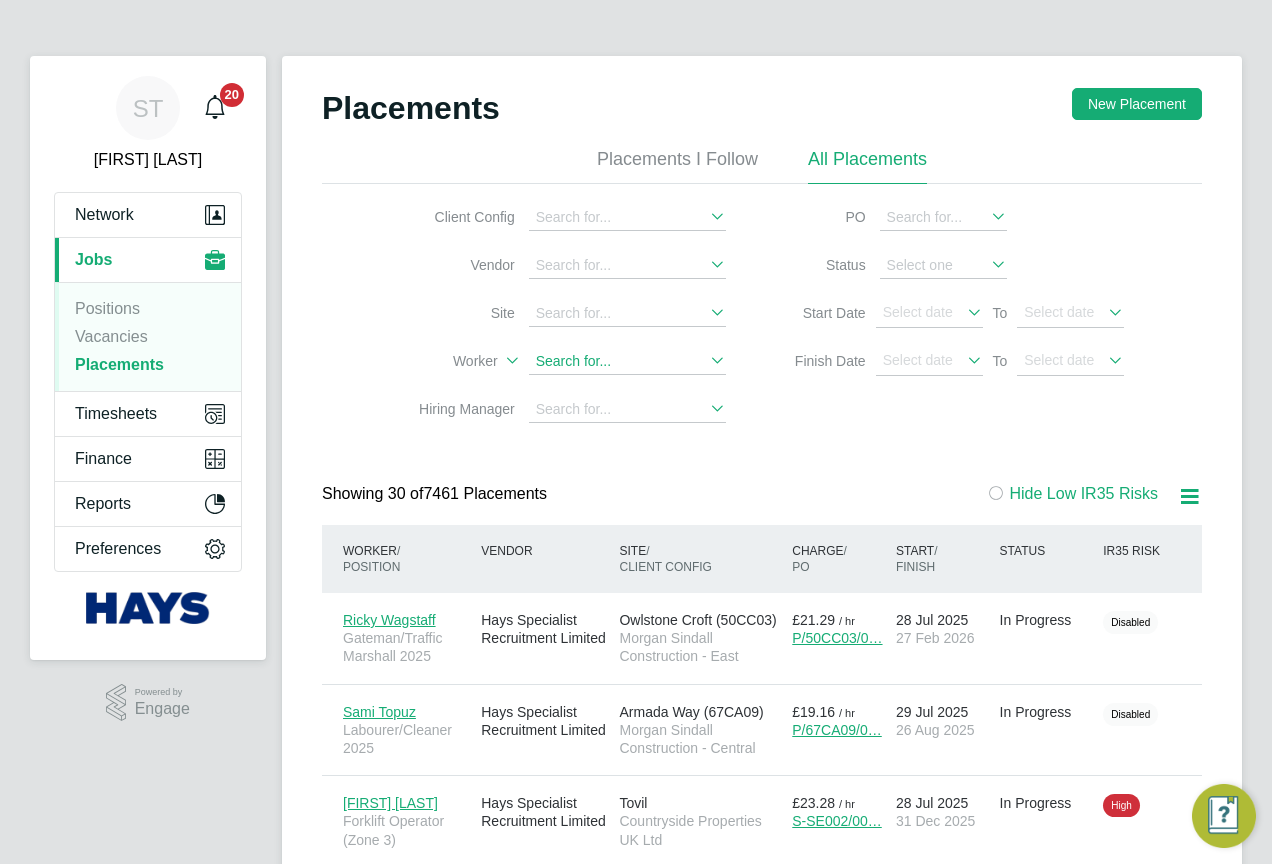 click 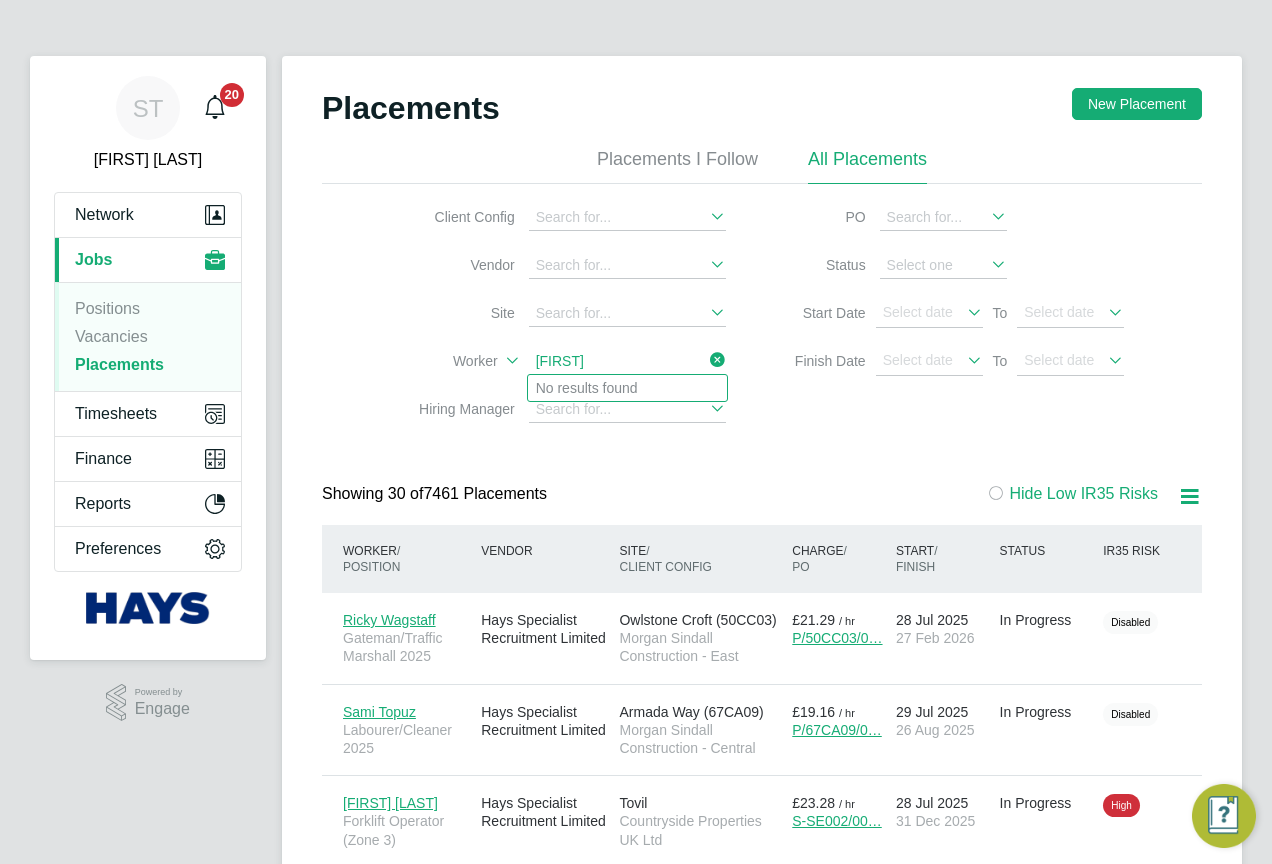 type on "Ikenna" 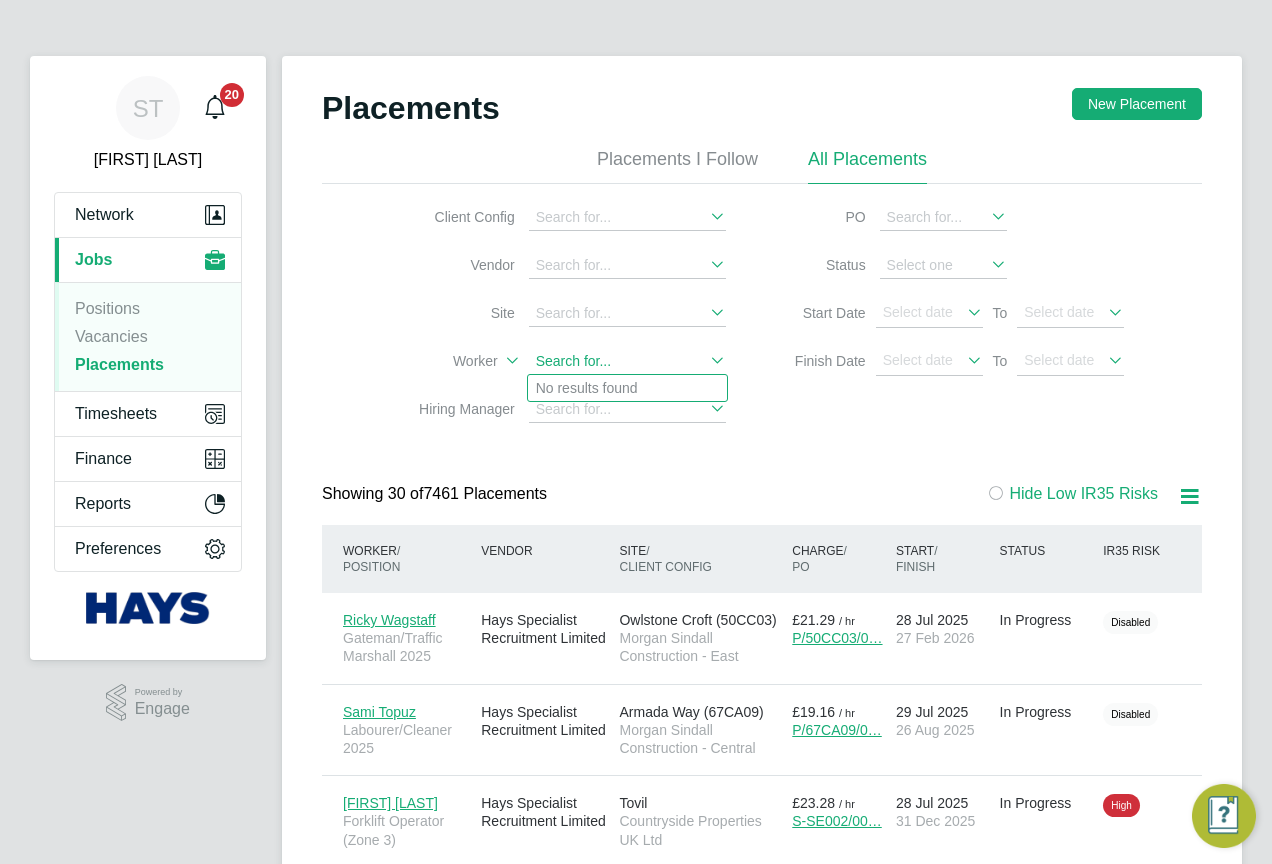 click 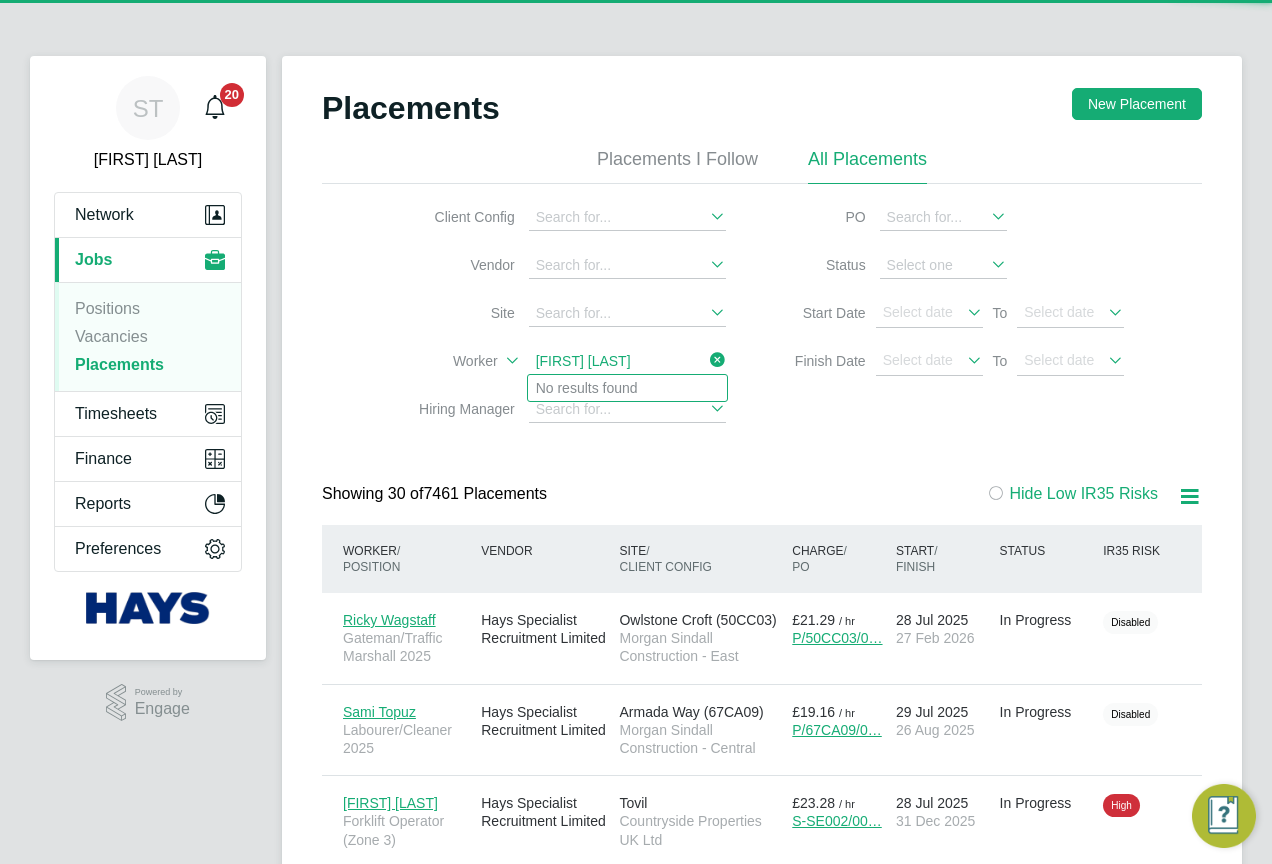 type on "mark rust" 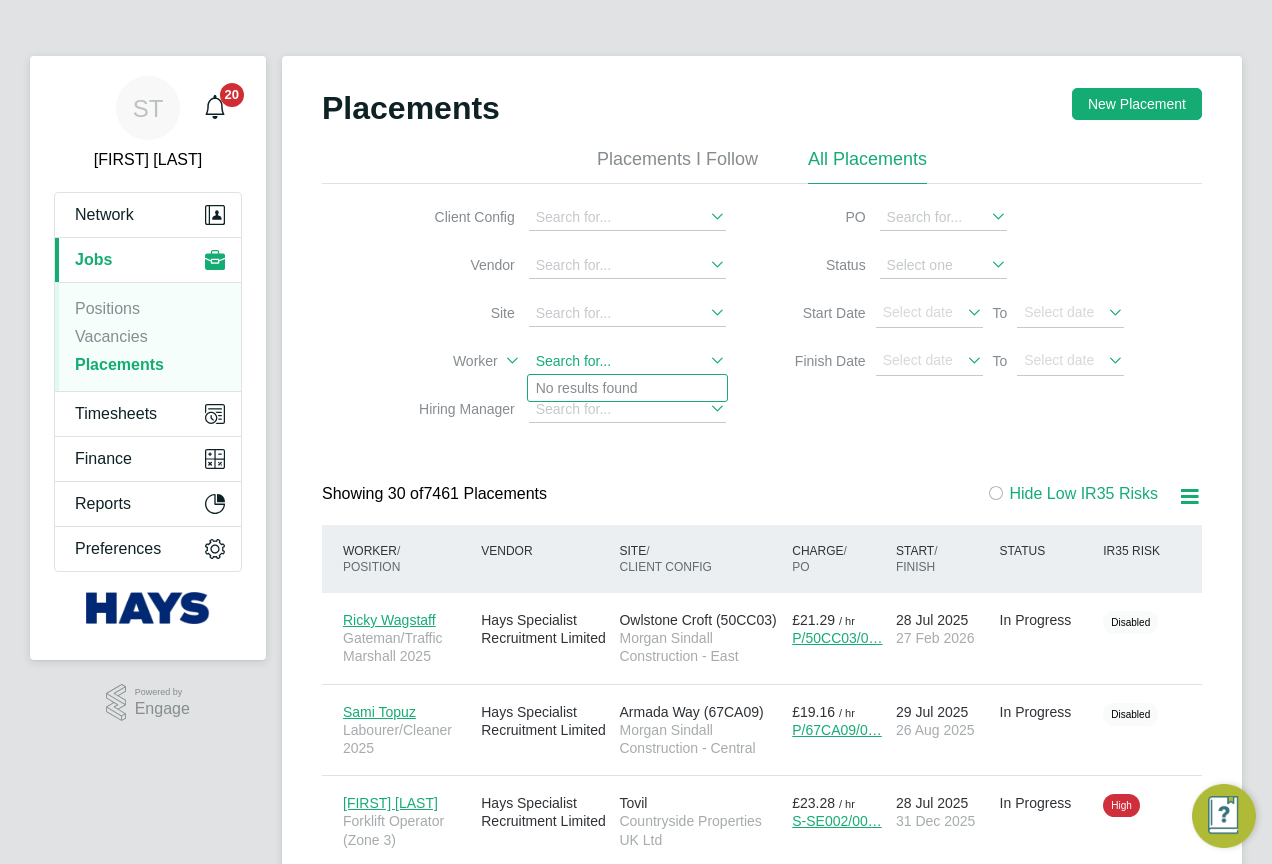 click 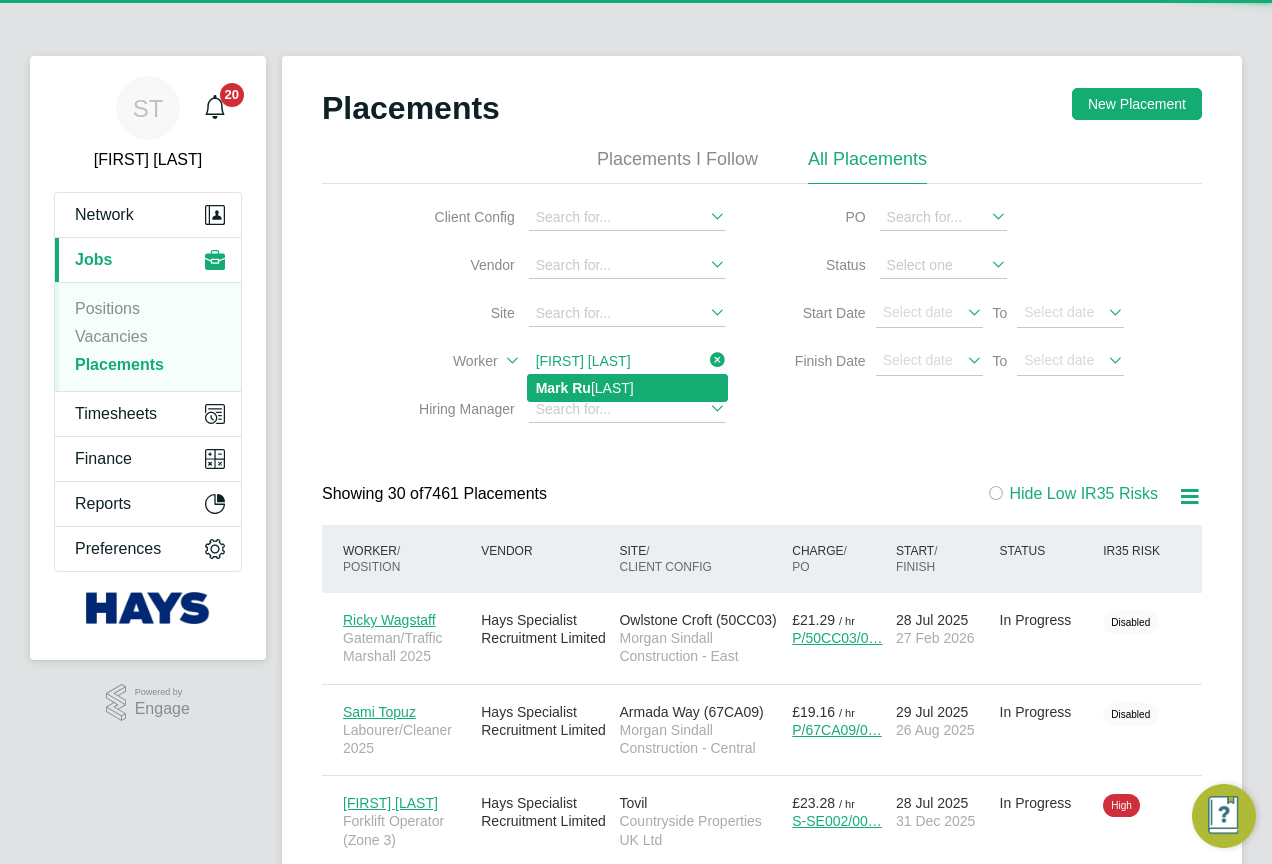 click on "Ru" 